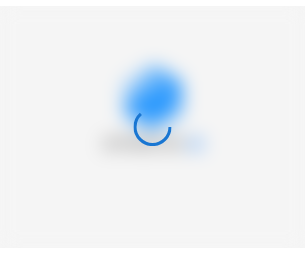 scroll, scrollTop: 0, scrollLeft: 0, axis: both 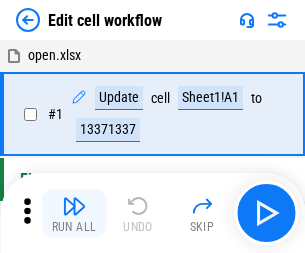 click at bounding box center [74, 206] 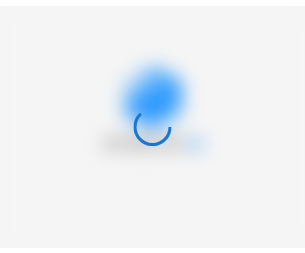 scroll, scrollTop: 0, scrollLeft: 0, axis: both 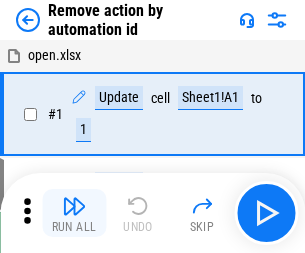 click at bounding box center [74, 206] 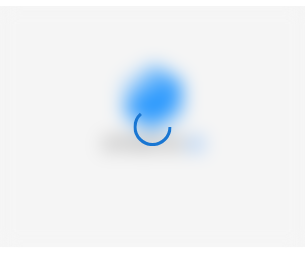 scroll, scrollTop: 0, scrollLeft: 0, axis: both 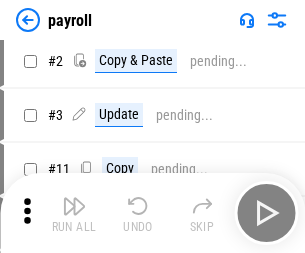 click at bounding box center [74, 206] 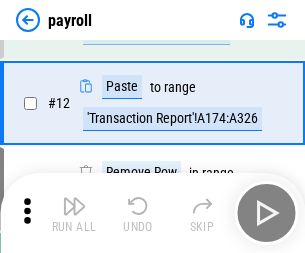 scroll, scrollTop: 247, scrollLeft: 0, axis: vertical 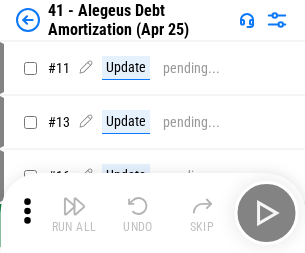 click at bounding box center (74, 206) 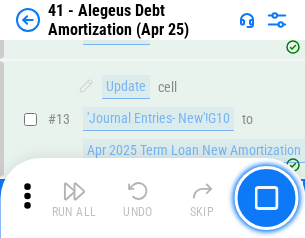 scroll, scrollTop: 247, scrollLeft: 0, axis: vertical 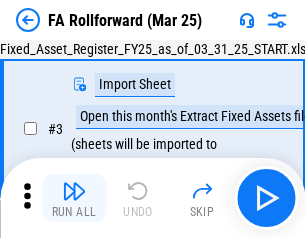 click at bounding box center (74, 191) 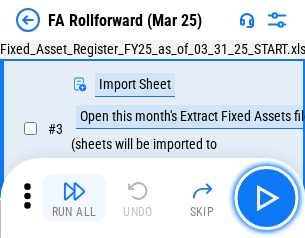 scroll, scrollTop: 184, scrollLeft: 0, axis: vertical 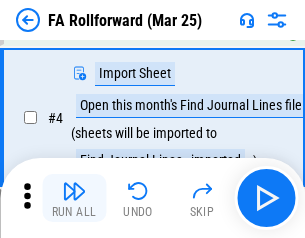 click at bounding box center [74, 191] 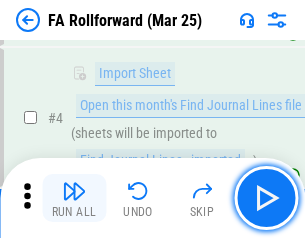 scroll, scrollTop: 313, scrollLeft: 0, axis: vertical 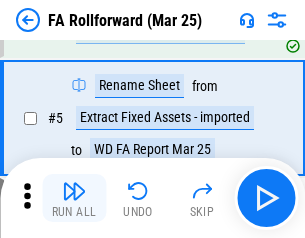 click at bounding box center (74, 191) 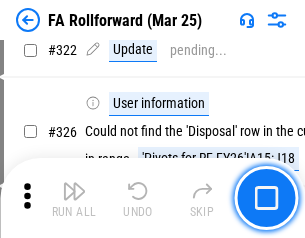 scroll, scrollTop: 9517, scrollLeft: 0, axis: vertical 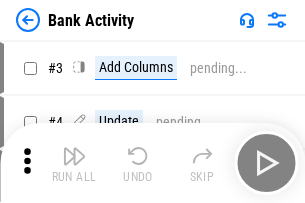 click at bounding box center (74, 156) 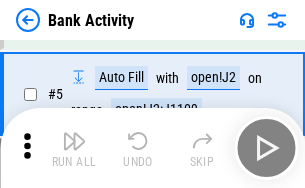 scroll, scrollTop: 106, scrollLeft: 0, axis: vertical 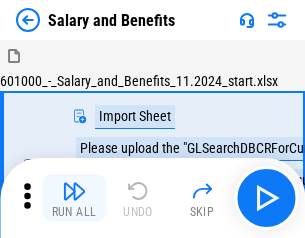 click at bounding box center (74, 191) 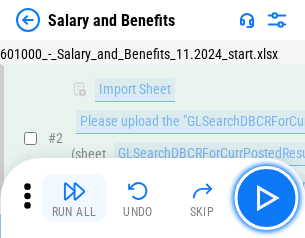 scroll, scrollTop: 145, scrollLeft: 0, axis: vertical 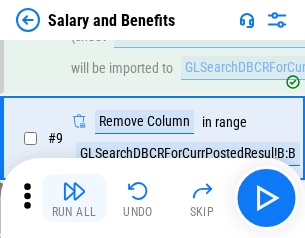 click at bounding box center [74, 191] 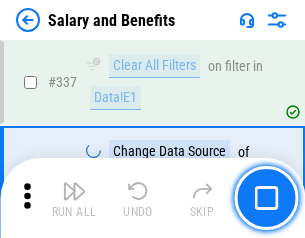 scroll, scrollTop: 9364, scrollLeft: 0, axis: vertical 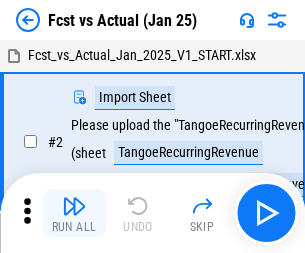 click at bounding box center (74, 206) 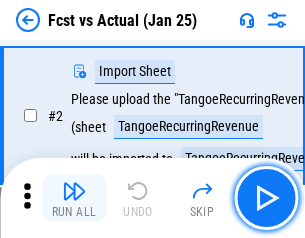 scroll, scrollTop: 187, scrollLeft: 0, axis: vertical 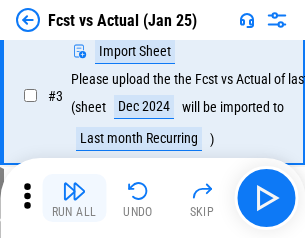 click at bounding box center (74, 191) 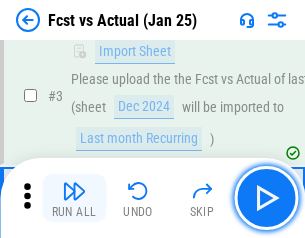 scroll, scrollTop: 300, scrollLeft: 0, axis: vertical 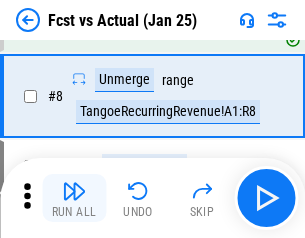 click at bounding box center [74, 191] 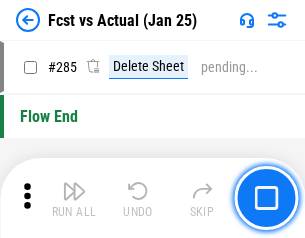 scroll, scrollTop: 9465, scrollLeft: 0, axis: vertical 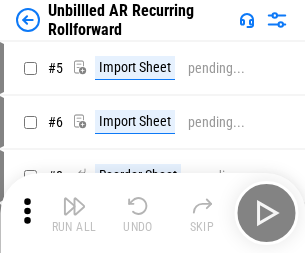click at bounding box center (74, 206) 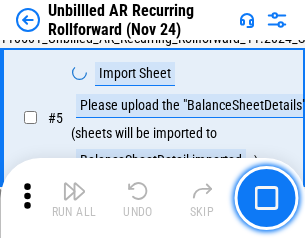 scroll, scrollTop: 188, scrollLeft: 0, axis: vertical 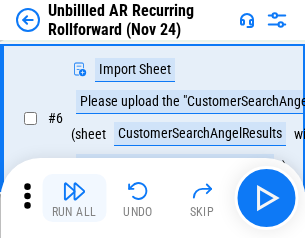 click at bounding box center (74, 191) 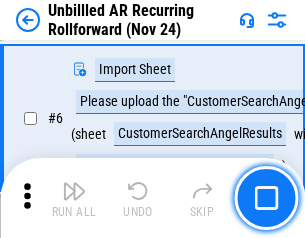 scroll, scrollTop: 322, scrollLeft: 0, axis: vertical 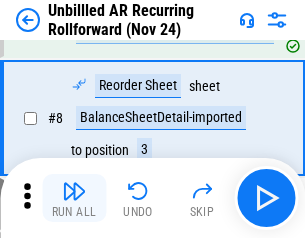click at bounding box center (74, 191) 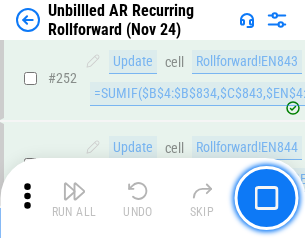 scroll, scrollTop: 6793, scrollLeft: 0, axis: vertical 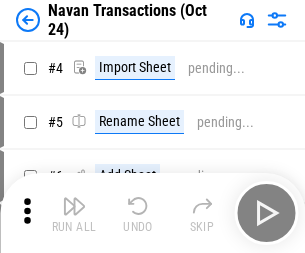 click at bounding box center [74, 206] 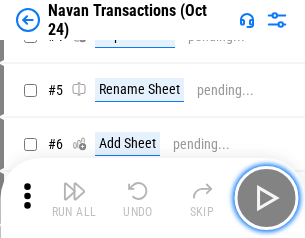 scroll, scrollTop: 172, scrollLeft: 0, axis: vertical 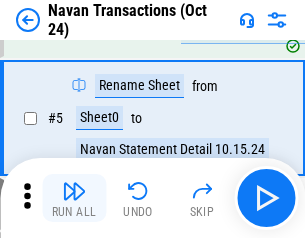 click at bounding box center [74, 191] 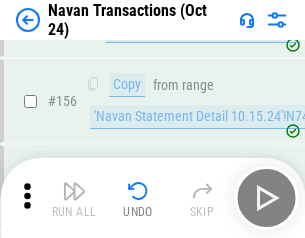 scroll, scrollTop: 6484, scrollLeft: 0, axis: vertical 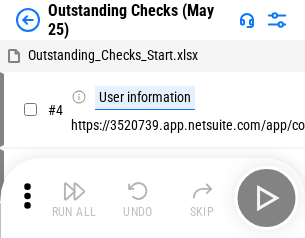 click at bounding box center (74, 191) 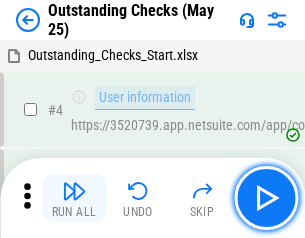 scroll, scrollTop: 209, scrollLeft: 0, axis: vertical 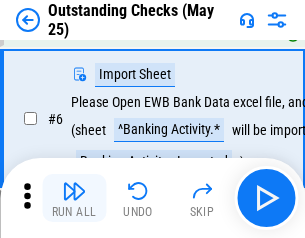 click at bounding box center [74, 191] 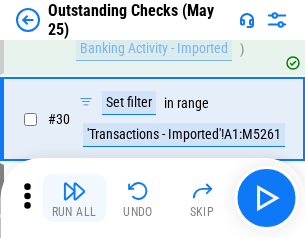 click at bounding box center (74, 191) 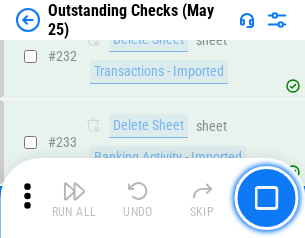 scroll, scrollTop: 6073, scrollLeft: 0, axis: vertical 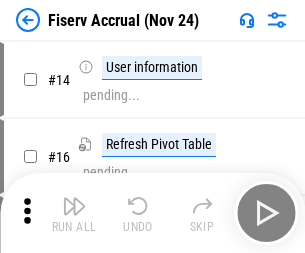 click at bounding box center [74, 206] 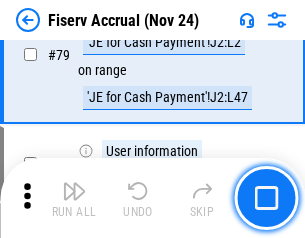 scroll, scrollTop: 2628, scrollLeft: 0, axis: vertical 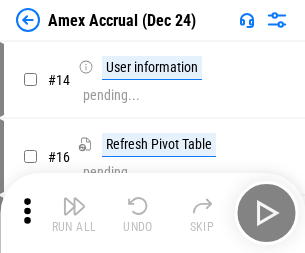 click at bounding box center [74, 206] 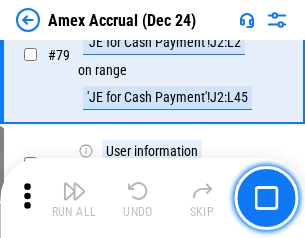 scroll, scrollTop: 2596, scrollLeft: 0, axis: vertical 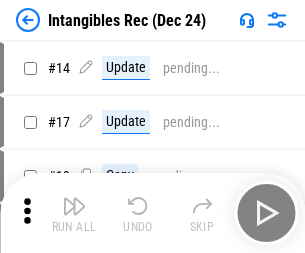 click at bounding box center [74, 206] 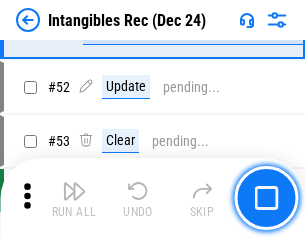 scroll, scrollTop: 779, scrollLeft: 0, axis: vertical 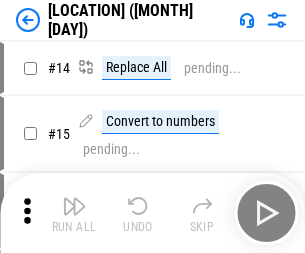 click at bounding box center [74, 206] 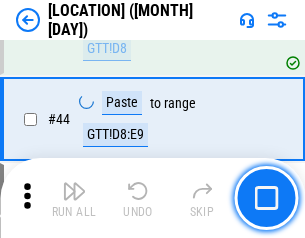 scroll, scrollTop: 2501, scrollLeft: 0, axis: vertical 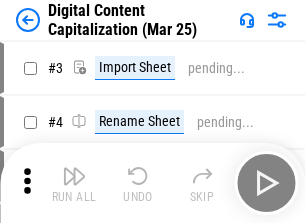 click at bounding box center (74, 176) 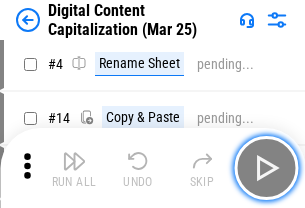 scroll, scrollTop: 187, scrollLeft: 0, axis: vertical 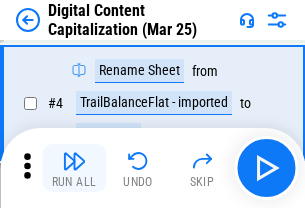 click at bounding box center [74, 161] 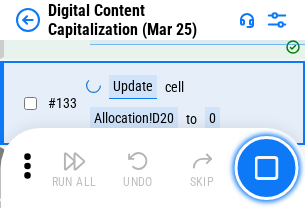 scroll, scrollTop: 2121, scrollLeft: 0, axis: vertical 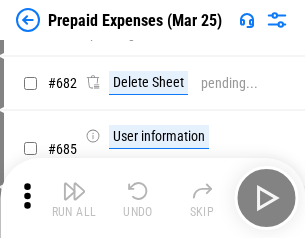 click at bounding box center [74, 191] 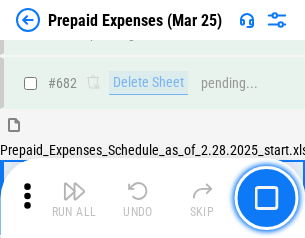 scroll, scrollTop: 5499, scrollLeft: 0, axis: vertical 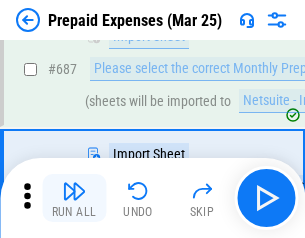 click at bounding box center (74, 191) 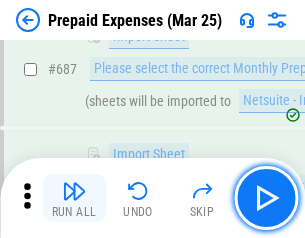 scroll, scrollTop: 5601, scrollLeft: 0, axis: vertical 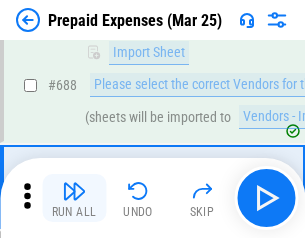 click at bounding box center [74, 191] 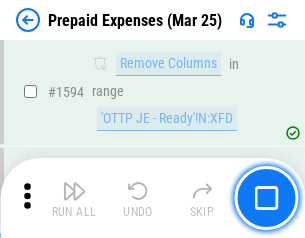 scroll, scrollTop: 19472, scrollLeft: 0, axis: vertical 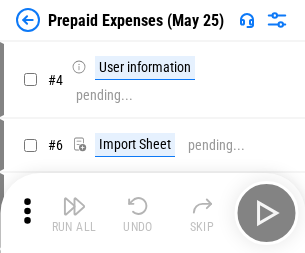click at bounding box center (74, 206) 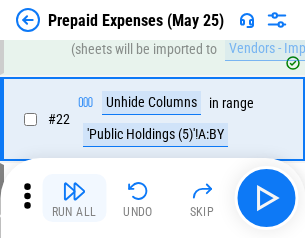 click at bounding box center (74, 191) 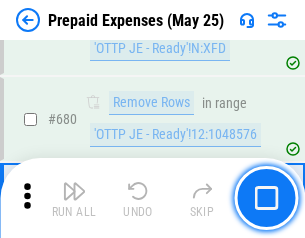 scroll, scrollTop: 6964, scrollLeft: 0, axis: vertical 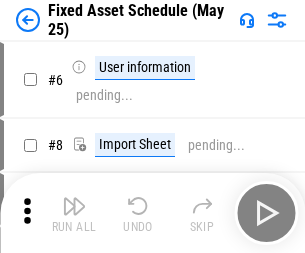 click at bounding box center [74, 206] 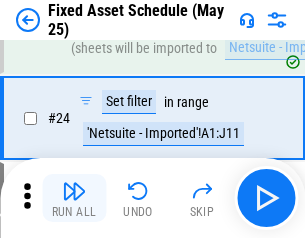 click at bounding box center [74, 191] 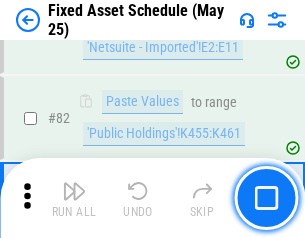scroll, scrollTop: 2748, scrollLeft: 0, axis: vertical 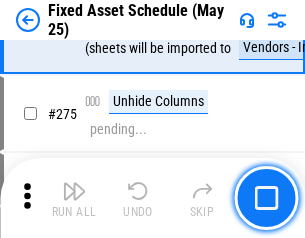 click at bounding box center [74, 191] 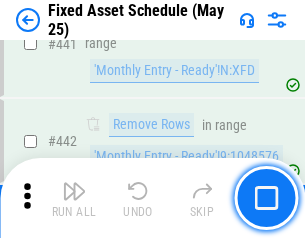 scroll, scrollTop: 8940, scrollLeft: 0, axis: vertical 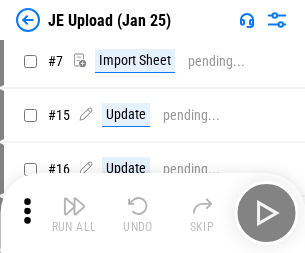 click at bounding box center (74, 206) 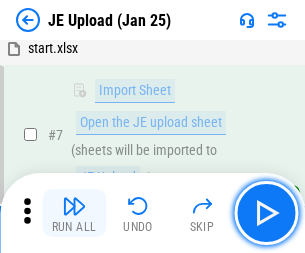 scroll, scrollTop: 145, scrollLeft: 0, axis: vertical 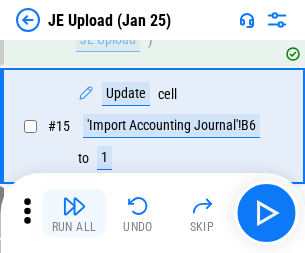 click at bounding box center (74, 206) 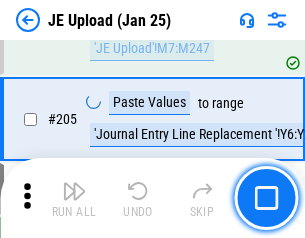 scroll, scrollTop: 4826, scrollLeft: 0, axis: vertical 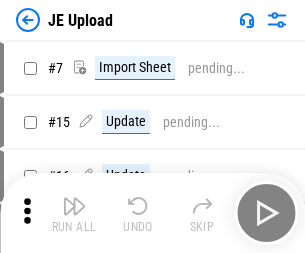 click at bounding box center (74, 206) 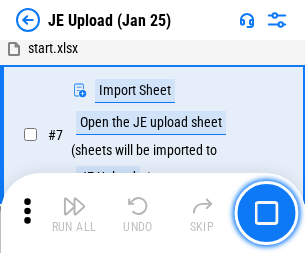 scroll, scrollTop: 145, scrollLeft: 0, axis: vertical 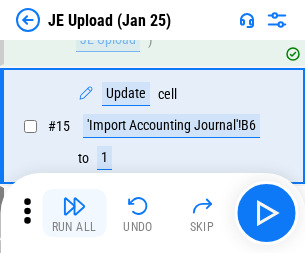 click at bounding box center (74, 206) 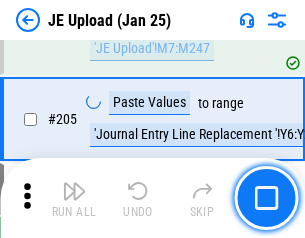scroll, scrollTop: 4826, scrollLeft: 0, axis: vertical 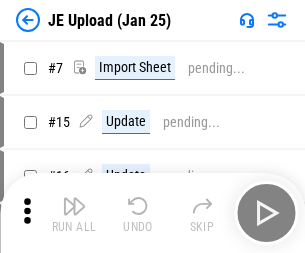 click at bounding box center [74, 206] 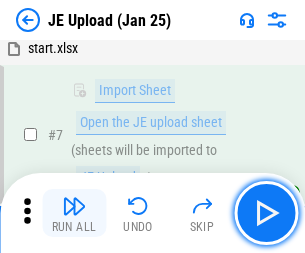 scroll, scrollTop: 145, scrollLeft: 0, axis: vertical 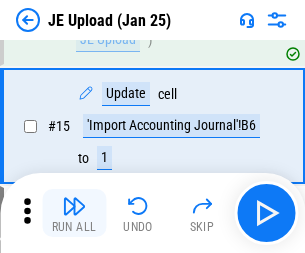 click at bounding box center [74, 206] 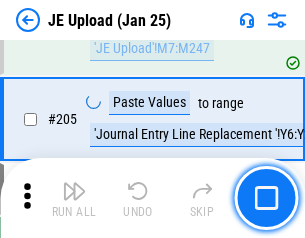 scroll, scrollTop: 4826, scrollLeft: 0, axis: vertical 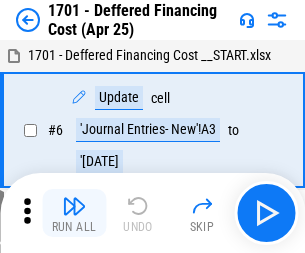 click at bounding box center [74, 206] 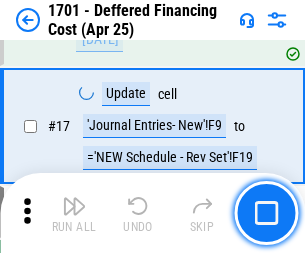scroll, scrollTop: 240, scrollLeft: 0, axis: vertical 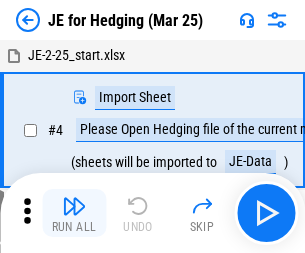 click at bounding box center (74, 206) 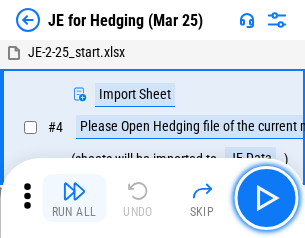 scroll, scrollTop: 113, scrollLeft: 0, axis: vertical 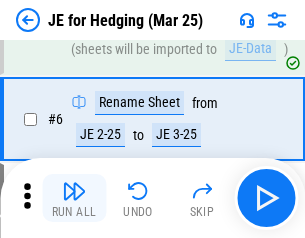 click at bounding box center [74, 191] 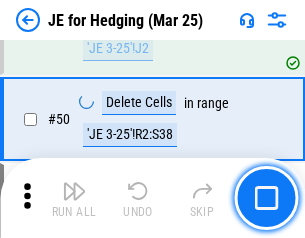 scroll, scrollTop: 1295, scrollLeft: 0, axis: vertical 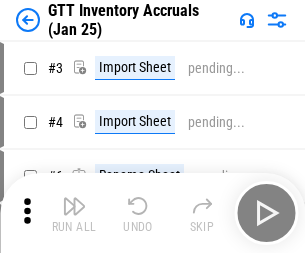 click at bounding box center [74, 206] 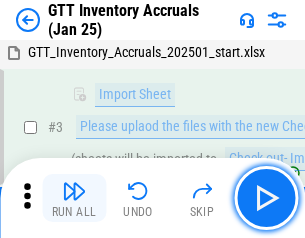 scroll, scrollTop: 129, scrollLeft: 0, axis: vertical 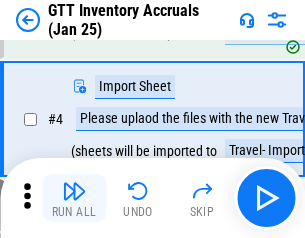 click at bounding box center (74, 191) 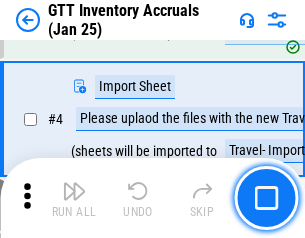 scroll, scrollTop: 231, scrollLeft: 0, axis: vertical 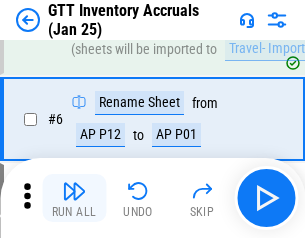 click at bounding box center [74, 191] 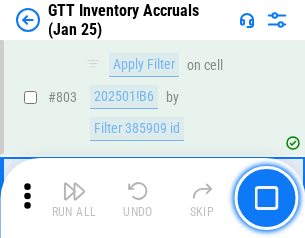 scroll, scrollTop: 15180, scrollLeft: 0, axis: vertical 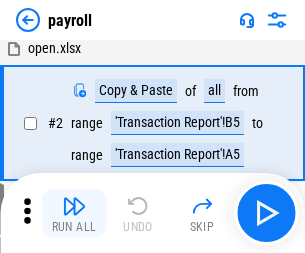 click at bounding box center (74, 206) 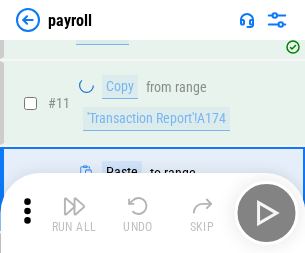 scroll, scrollTop: 247, scrollLeft: 0, axis: vertical 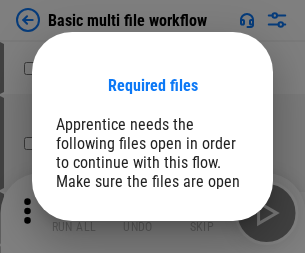 click on "Open" at bounding box center [209, 265] 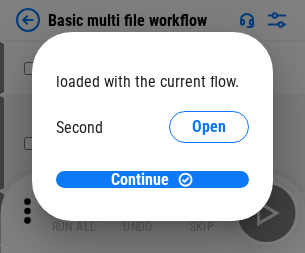 click on "Open" at bounding box center [209, 188] 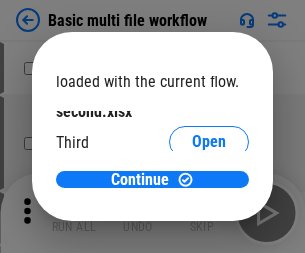 scroll, scrollTop: 57, scrollLeft: 0, axis: vertical 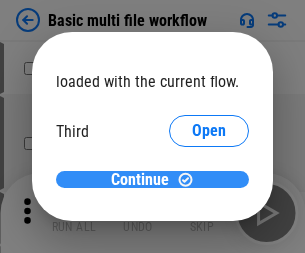 click on "Continue" at bounding box center [140, 180] 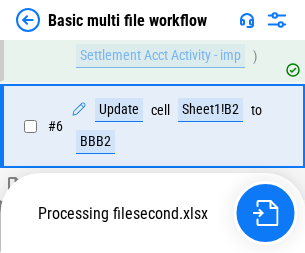 scroll, scrollTop: 837, scrollLeft: 0, axis: vertical 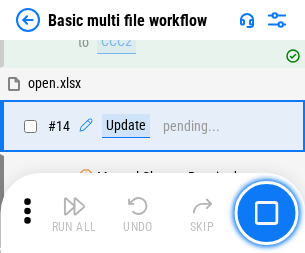 click at bounding box center (74, 206) 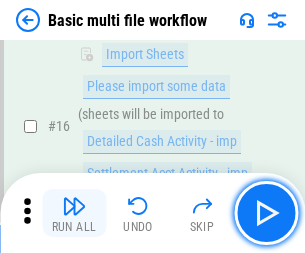 scroll, scrollTop: 1331, scrollLeft: 0, axis: vertical 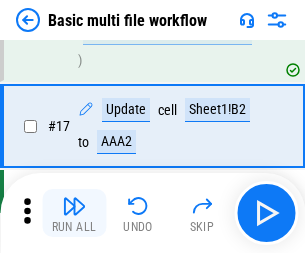 click at bounding box center [74, 206] 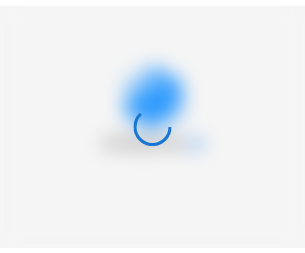 scroll, scrollTop: 0, scrollLeft: 0, axis: both 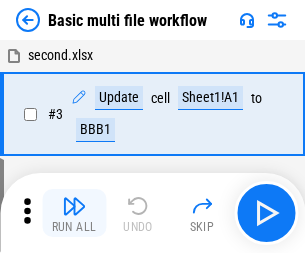 click at bounding box center (74, 206) 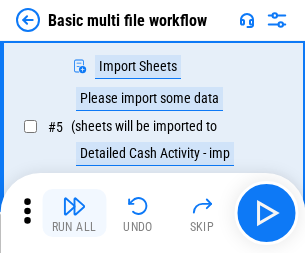 click at bounding box center (74, 206) 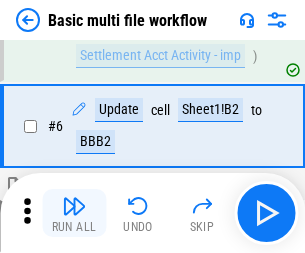 click at bounding box center (74, 206) 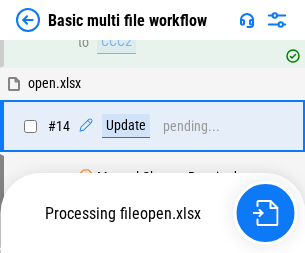 scroll, scrollTop: 1331, scrollLeft: 0, axis: vertical 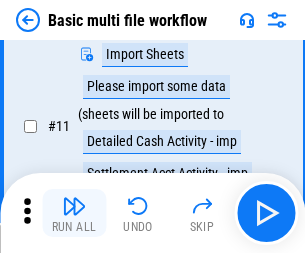 click at bounding box center (74, 206) 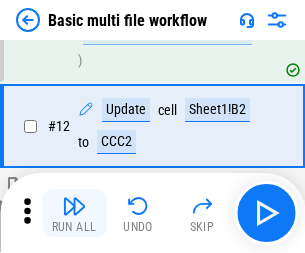 click at bounding box center (74, 206) 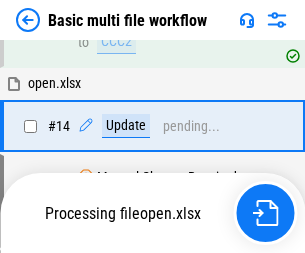 scroll, scrollTop: 1190, scrollLeft: 0, axis: vertical 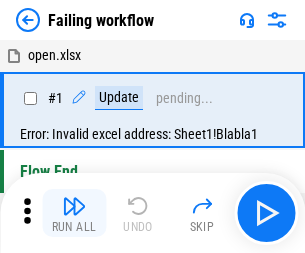 click at bounding box center [74, 206] 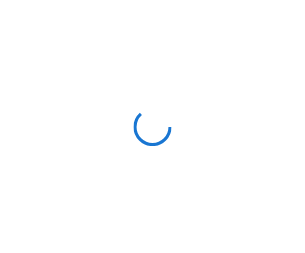 scroll, scrollTop: 0, scrollLeft: 0, axis: both 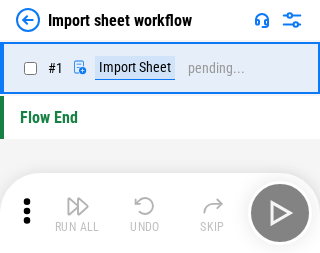 click at bounding box center (78, 206) 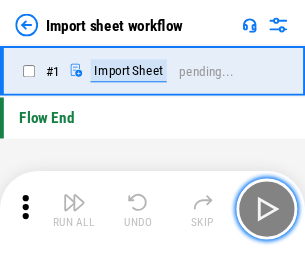 scroll, scrollTop: 7, scrollLeft: 0, axis: vertical 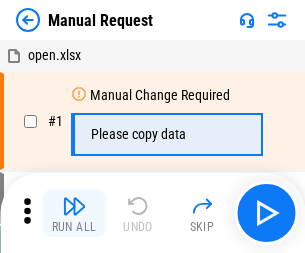 click at bounding box center [74, 206] 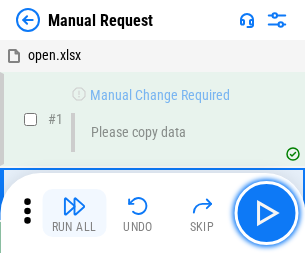 scroll, scrollTop: 68, scrollLeft: 0, axis: vertical 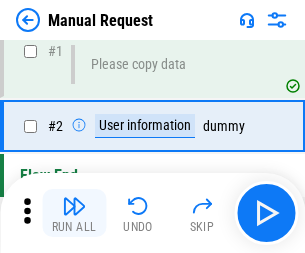 click at bounding box center (74, 206) 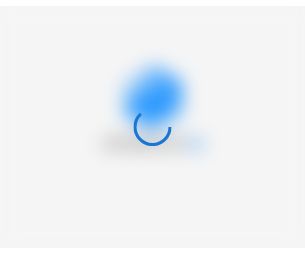 scroll, scrollTop: 0, scrollLeft: 0, axis: both 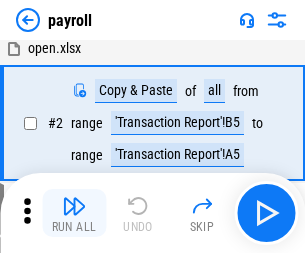 click at bounding box center (74, 206) 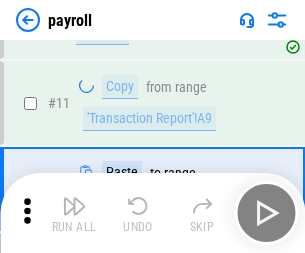scroll, scrollTop: 247, scrollLeft: 0, axis: vertical 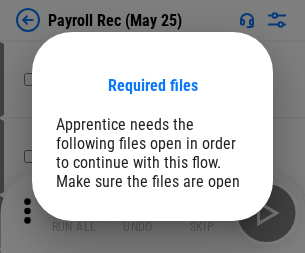 click on "Open" at bounding box center (209, 287) 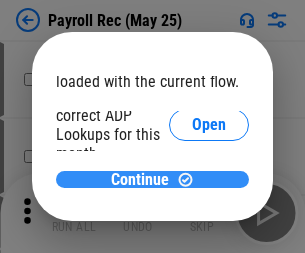 click on "Continue" at bounding box center (140, 180) 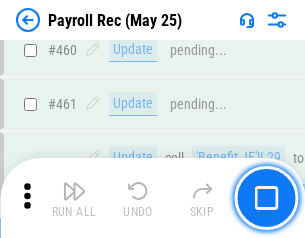 scroll, scrollTop: 10658, scrollLeft: 0, axis: vertical 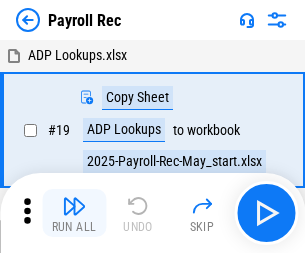 click at bounding box center (74, 206) 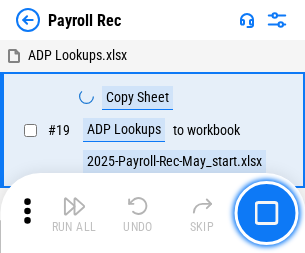 scroll, scrollTop: 122, scrollLeft: 0, axis: vertical 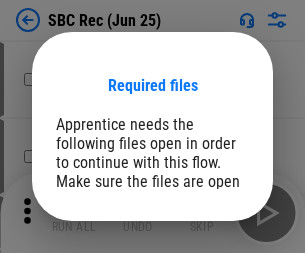 click on "Open" at bounding box center [209, 287] 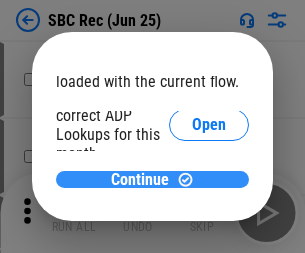 click on "Continue" at bounding box center (140, 180) 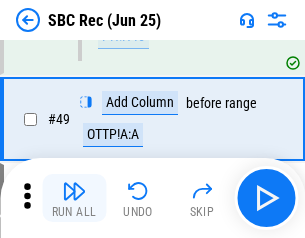 click at bounding box center (74, 191) 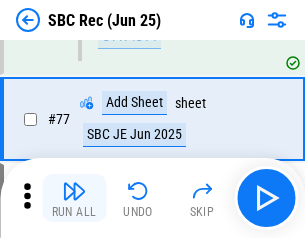 click at bounding box center (74, 191) 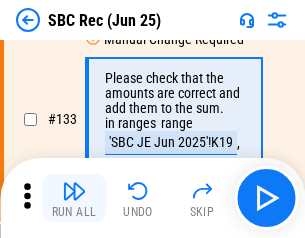 click at bounding box center [74, 191] 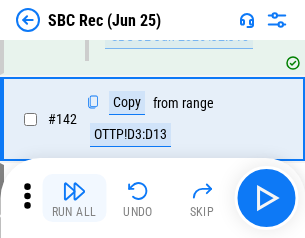 click at bounding box center (74, 191) 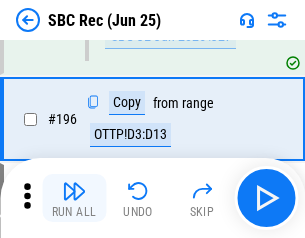 click at bounding box center (74, 191) 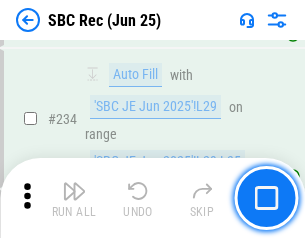 scroll, scrollTop: 6425, scrollLeft: 0, axis: vertical 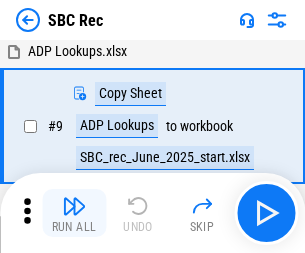 click at bounding box center [74, 206] 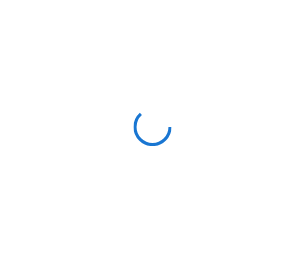 scroll, scrollTop: 0, scrollLeft: 0, axis: both 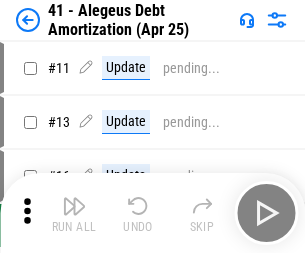 click at bounding box center (74, 206) 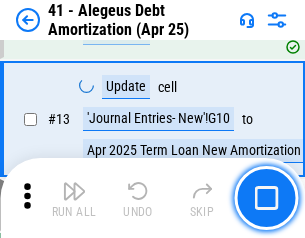 scroll, scrollTop: 247, scrollLeft: 0, axis: vertical 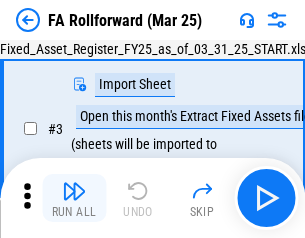 click at bounding box center [74, 191] 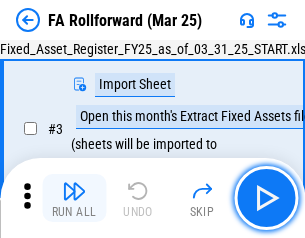 scroll, scrollTop: 184, scrollLeft: 0, axis: vertical 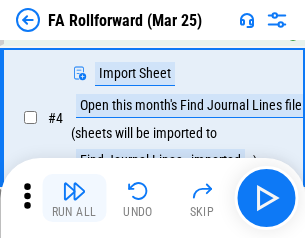 click at bounding box center [74, 191] 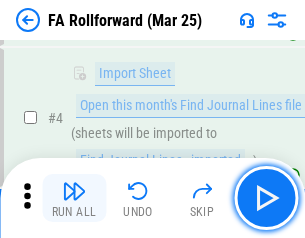 scroll, scrollTop: 313, scrollLeft: 0, axis: vertical 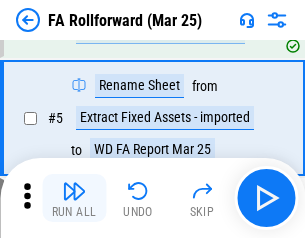 click at bounding box center [74, 191] 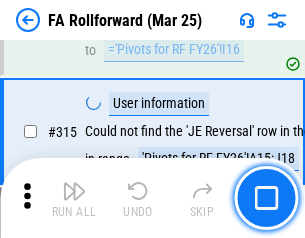 scroll, scrollTop: 9517, scrollLeft: 0, axis: vertical 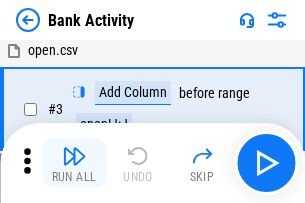 click at bounding box center (74, 156) 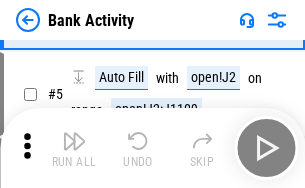 scroll, scrollTop: 106, scrollLeft: 0, axis: vertical 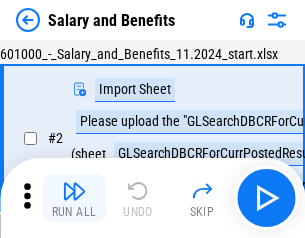 click at bounding box center (74, 191) 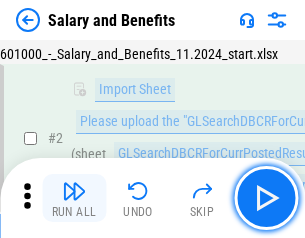 scroll, scrollTop: 145, scrollLeft: 0, axis: vertical 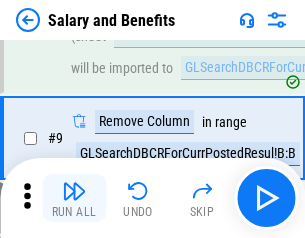 click at bounding box center [74, 191] 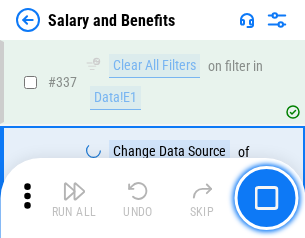 scroll, scrollTop: 9364, scrollLeft: 0, axis: vertical 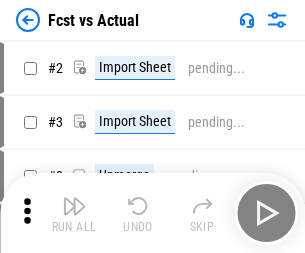 click at bounding box center [74, 206] 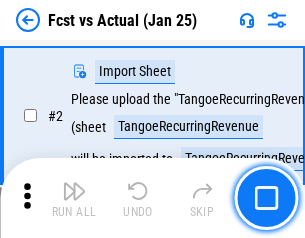 scroll, scrollTop: 187, scrollLeft: 0, axis: vertical 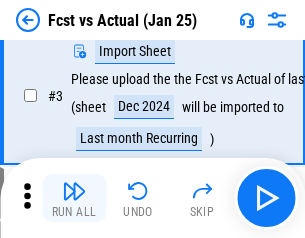 click at bounding box center [74, 191] 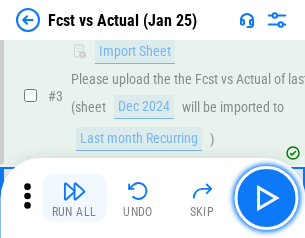 scroll, scrollTop: 300, scrollLeft: 0, axis: vertical 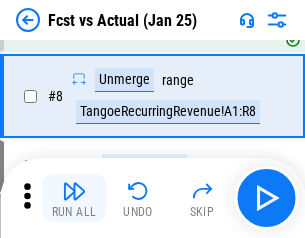 click at bounding box center (74, 191) 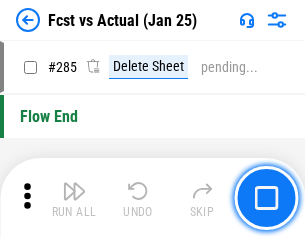 scroll, scrollTop: 9465, scrollLeft: 0, axis: vertical 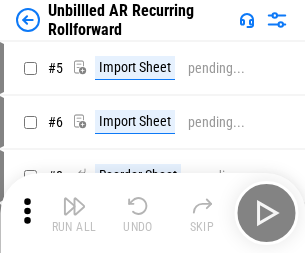 click at bounding box center (74, 206) 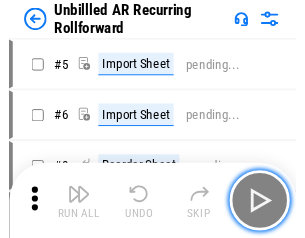 scroll, scrollTop: 188, scrollLeft: 0, axis: vertical 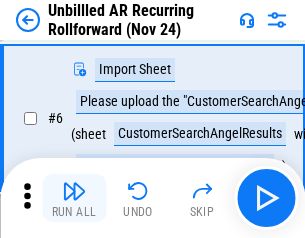 click at bounding box center [74, 191] 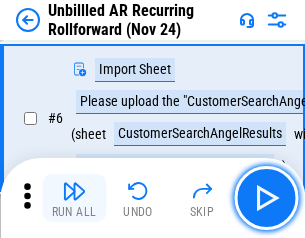 scroll, scrollTop: 322, scrollLeft: 0, axis: vertical 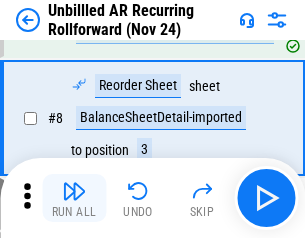 click at bounding box center (74, 191) 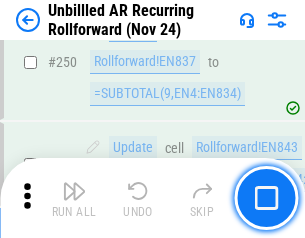 scroll, scrollTop: 6793, scrollLeft: 0, axis: vertical 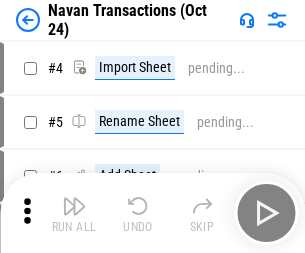 click at bounding box center (74, 206) 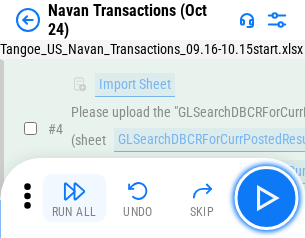 scroll, scrollTop: 172, scrollLeft: 0, axis: vertical 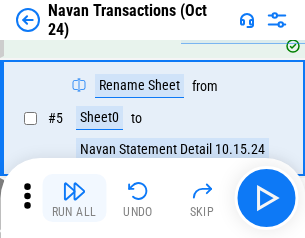 click at bounding box center [74, 191] 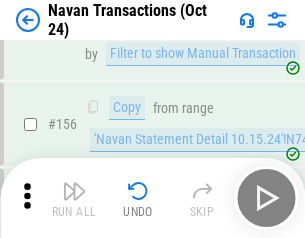 scroll, scrollTop: 6484, scrollLeft: 0, axis: vertical 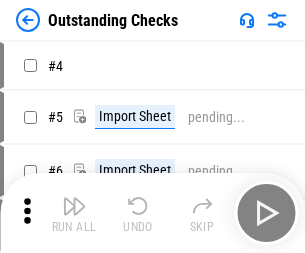 click at bounding box center [74, 206] 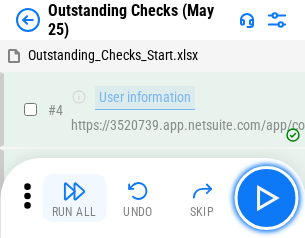 scroll, scrollTop: 209, scrollLeft: 0, axis: vertical 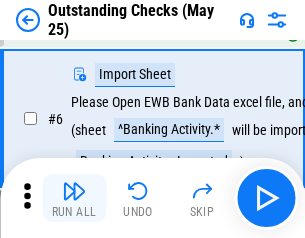 click at bounding box center [74, 191] 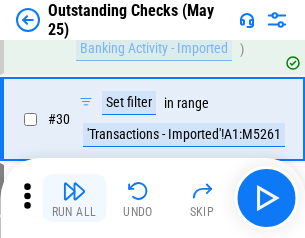 click at bounding box center (74, 191) 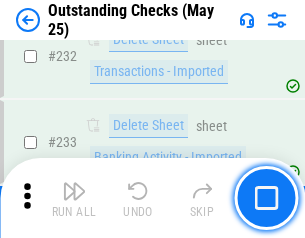 scroll, scrollTop: 6073, scrollLeft: 0, axis: vertical 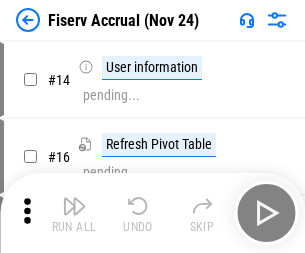click at bounding box center [74, 206] 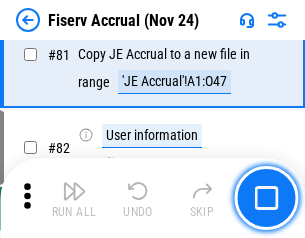 scroll, scrollTop: 2628, scrollLeft: 0, axis: vertical 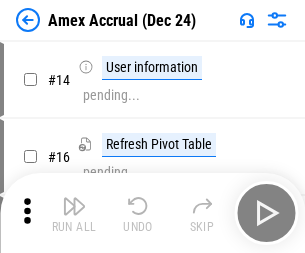 click at bounding box center [74, 206] 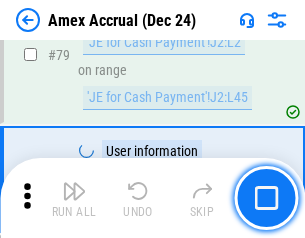 scroll, scrollTop: 2596, scrollLeft: 0, axis: vertical 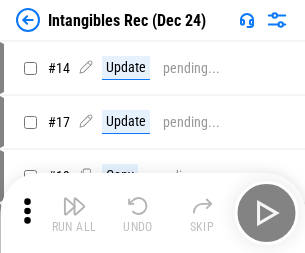 click at bounding box center (74, 206) 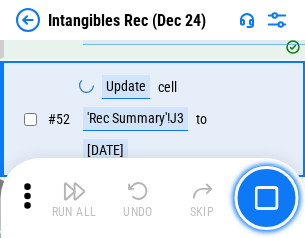scroll, scrollTop: 779, scrollLeft: 0, axis: vertical 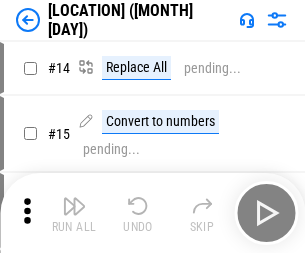 click at bounding box center (74, 206) 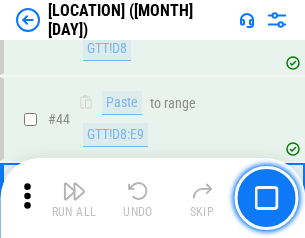 scroll, scrollTop: 2501, scrollLeft: 0, axis: vertical 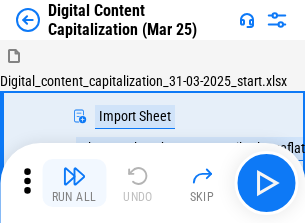 click at bounding box center (74, 176) 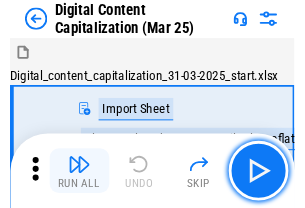 scroll, scrollTop: 187, scrollLeft: 0, axis: vertical 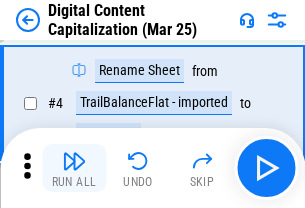 click at bounding box center (74, 161) 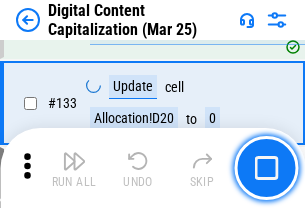 scroll, scrollTop: 2121, scrollLeft: 0, axis: vertical 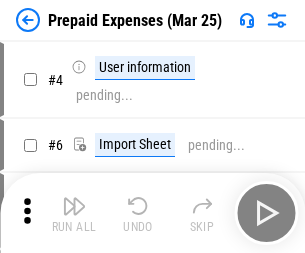 click at bounding box center [74, 206] 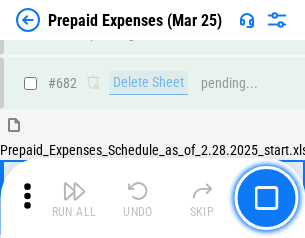 scroll, scrollTop: 5499, scrollLeft: 0, axis: vertical 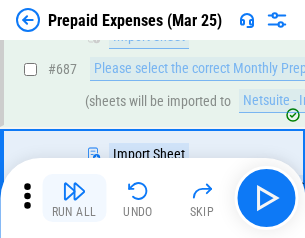 click at bounding box center (74, 191) 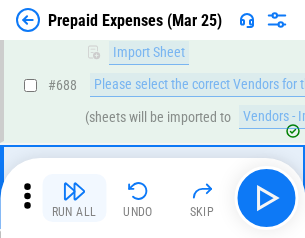 click at bounding box center (74, 191) 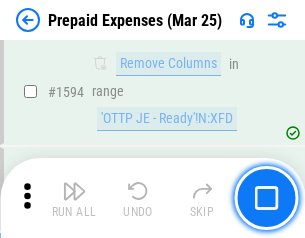 scroll, scrollTop: 19472, scrollLeft: 0, axis: vertical 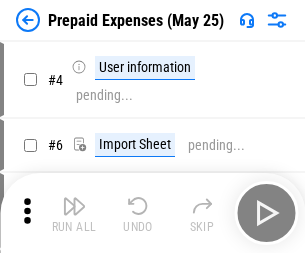 click at bounding box center [74, 206] 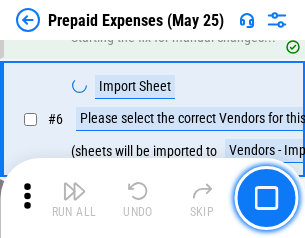 scroll, scrollTop: 190, scrollLeft: 0, axis: vertical 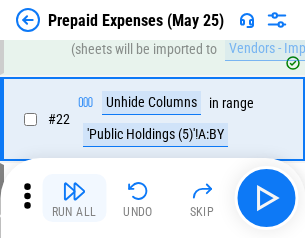 click at bounding box center [74, 191] 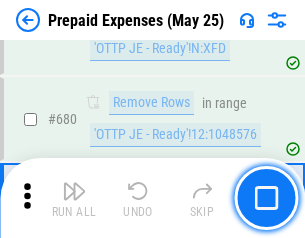 scroll, scrollTop: 6964, scrollLeft: 0, axis: vertical 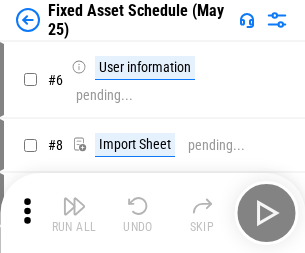 click at bounding box center (74, 206) 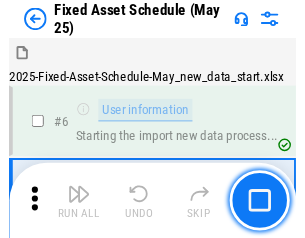 scroll, scrollTop: 210, scrollLeft: 0, axis: vertical 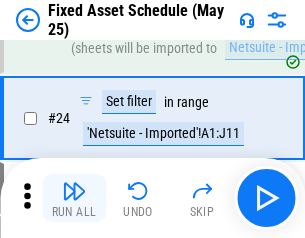 click at bounding box center [74, 191] 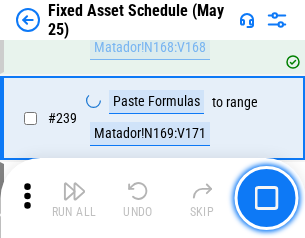 scroll, scrollTop: 6195, scrollLeft: 0, axis: vertical 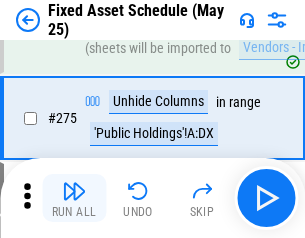 click at bounding box center (74, 191) 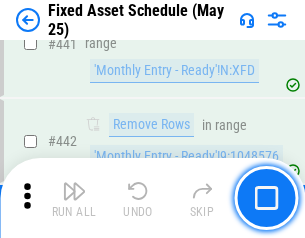 scroll, scrollTop: 8940, scrollLeft: 0, axis: vertical 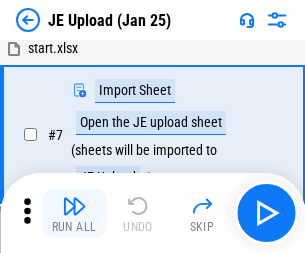click at bounding box center [74, 206] 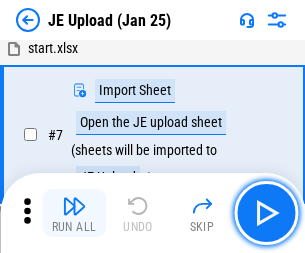 scroll, scrollTop: 145, scrollLeft: 0, axis: vertical 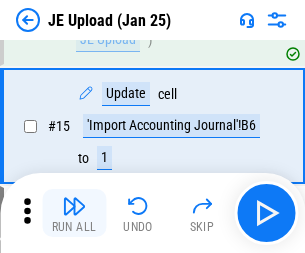 click at bounding box center (74, 206) 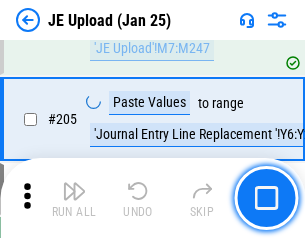 scroll, scrollTop: 4826, scrollLeft: 0, axis: vertical 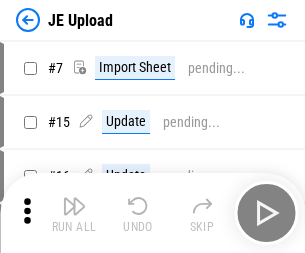 click at bounding box center [74, 206] 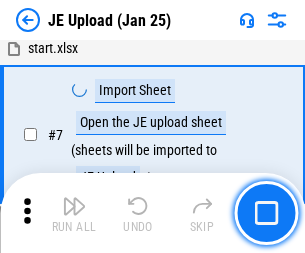 scroll, scrollTop: 145, scrollLeft: 0, axis: vertical 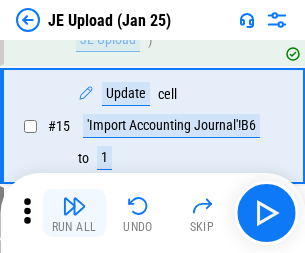 click at bounding box center [74, 206] 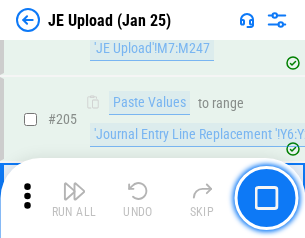 scroll, scrollTop: 4826, scrollLeft: 0, axis: vertical 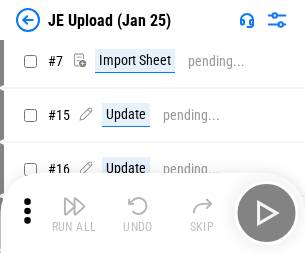 click at bounding box center [74, 206] 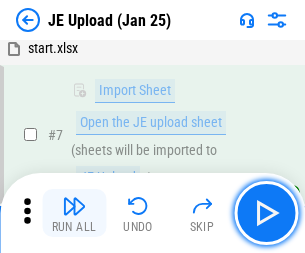 scroll, scrollTop: 145, scrollLeft: 0, axis: vertical 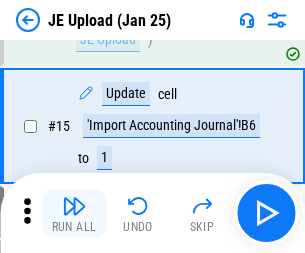 click at bounding box center [74, 206] 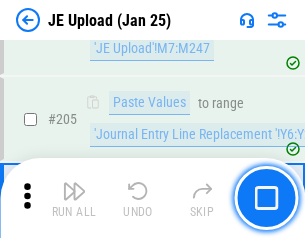 scroll, scrollTop: 4826, scrollLeft: 0, axis: vertical 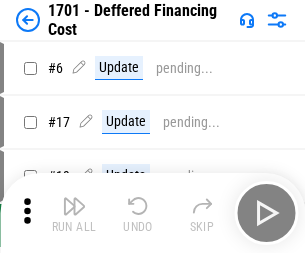 click at bounding box center [74, 206] 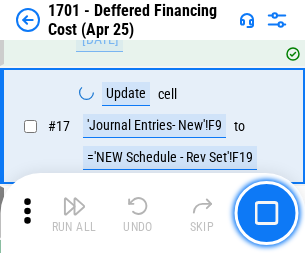 scroll, scrollTop: 240, scrollLeft: 0, axis: vertical 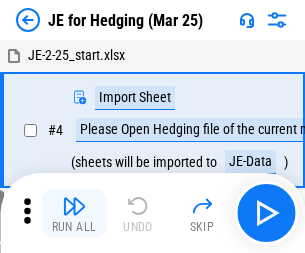 click at bounding box center (74, 206) 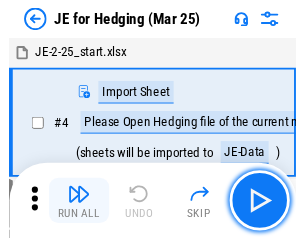 scroll, scrollTop: 113, scrollLeft: 0, axis: vertical 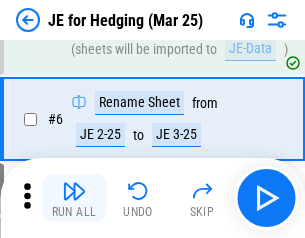 click at bounding box center (74, 191) 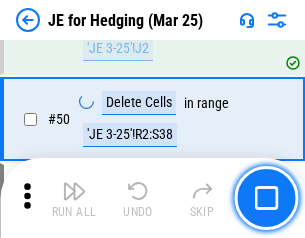 scroll, scrollTop: 1295, scrollLeft: 0, axis: vertical 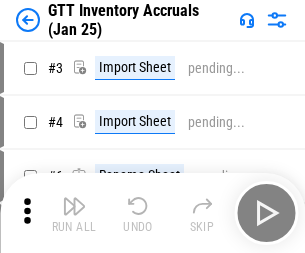 click at bounding box center (74, 206) 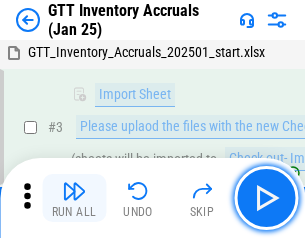 scroll, scrollTop: 129, scrollLeft: 0, axis: vertical 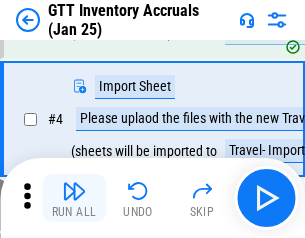 click at bounding box center [74, 191] 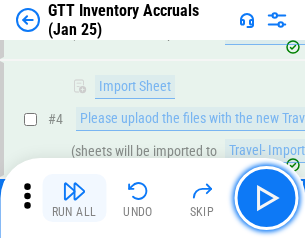 scroll, scrollTop: 231, scrollLeft: 0, axis: vertical 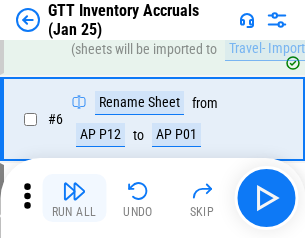 click at bounding box center [74, 191] 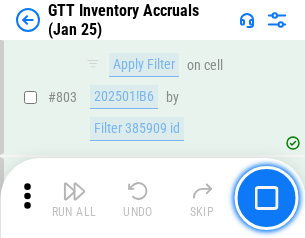 scroll, scrollTop: 15180, scrollLeft: 0, axis: vertical 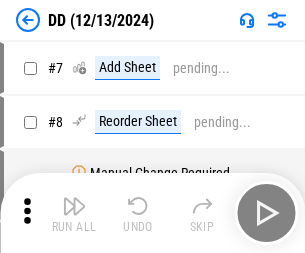 click at bounding box center (74, 206) 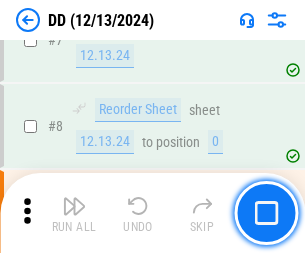 scroll, scrollTop: 193, scrollLeft: 0, axis: vertical 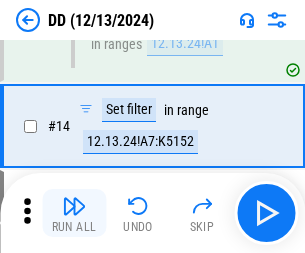 click at bounding box center (74, 206) 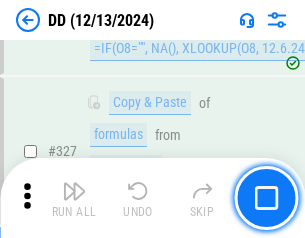 scroll, scrollTop: 8948, scrollLeft: 0, axis: vertical 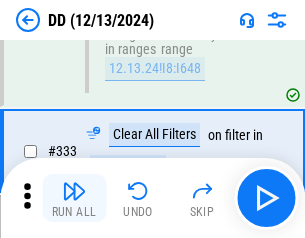 click at bounding box center (74, 191) 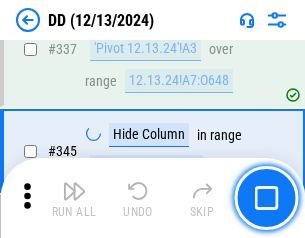 scroll, scrollTop: 9572, scrollLeft: 0, axis: vertical 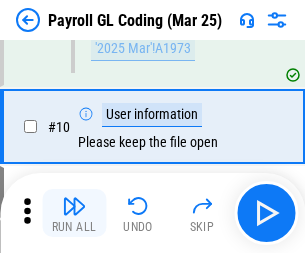 click at bounding box center (74, 206) 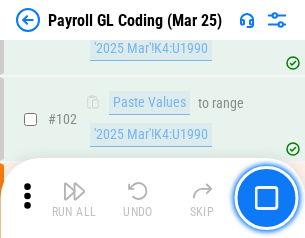scroll, scrollTop: 4692, scrollLeft: 0, axis: vertical 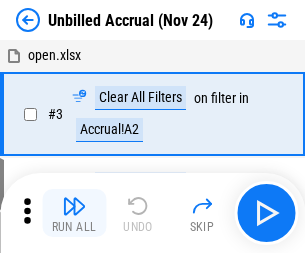 click at bounding box center (74, 206) 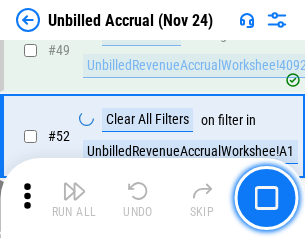scroll, scrollTop: 1814, scrollLeft: 0, axis: vertical 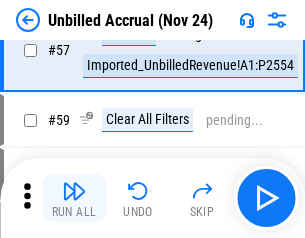 click at bounding box center (74, 191) 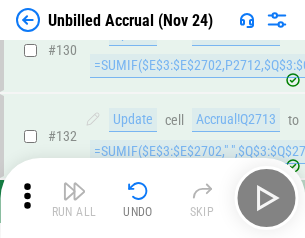 scroll, scrollTop: 5957, scrollLeft: 0, axis: vertical 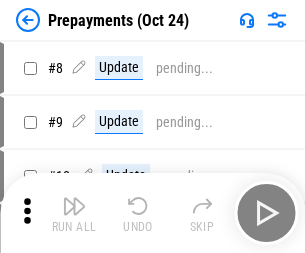 click at bounding box center [74, 206] 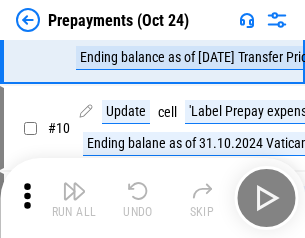 scroll, scrollTop: 125, scrollLeft: 0, axis: vertical 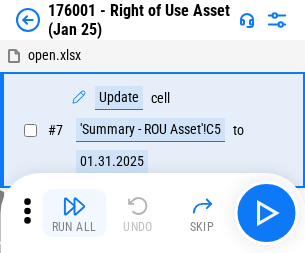 click at bounding box center [74, 206] 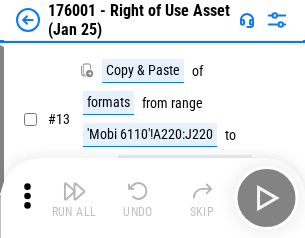 scroll, scrollTop: 129, scrollLeft: 0, axis: vertical 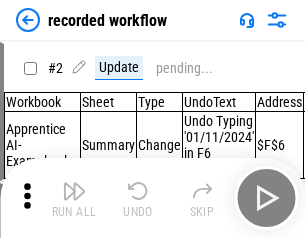 click at bounding box center [74, 191] 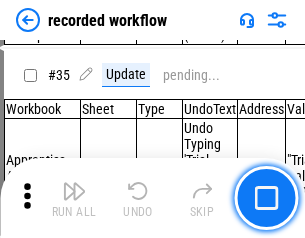 scroll, scrollTop: 6251, scrollLeft: 0, axis: vertical 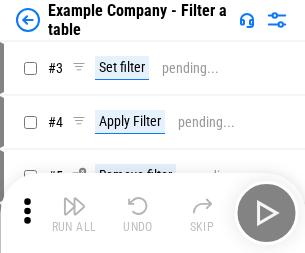 click at bounding box center (74, 206) 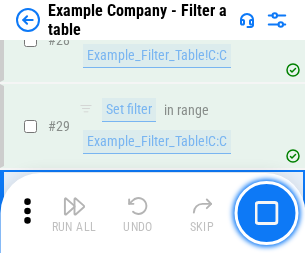 scroll, scrollTop: 1830, scrollLeft: 0, axis: vertical 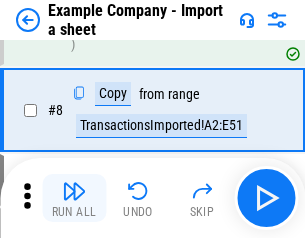 click at bounding box center (74, 191) 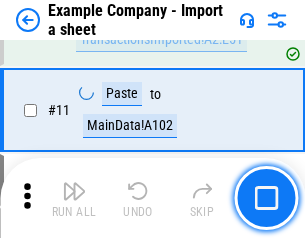 scroll, scrollTop: 442, scrollLeft: 0, axis: vertical 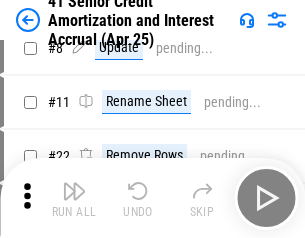 click at bounding box center [74, 191] 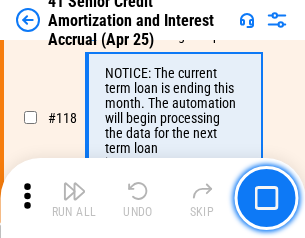 scroll, scrollTop: 1887, scrollLeft: 0, axis: vertical 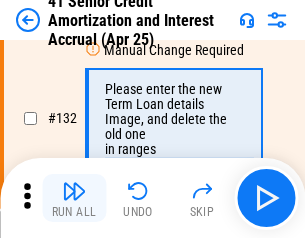 click at bounding box center [74, 191] 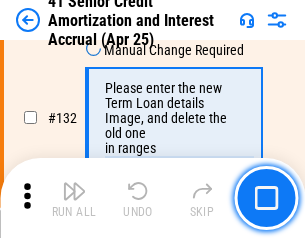 scroll, scrollTop: 2090, scrollLeft: 0, axis: vertical 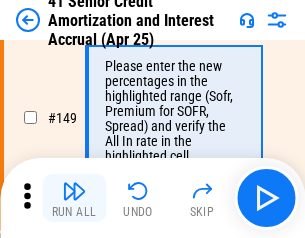 click at bounding box center (74, 191) 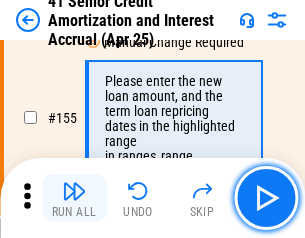 click at bounding box center [74, 191] 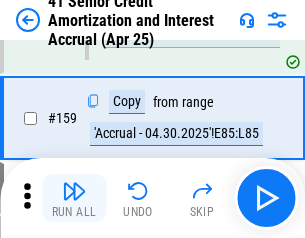 click at bounding box center (74, 191) 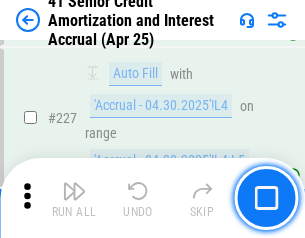 scroll, scrollTop: 4479, scrollLeft: 0, axis: vertical 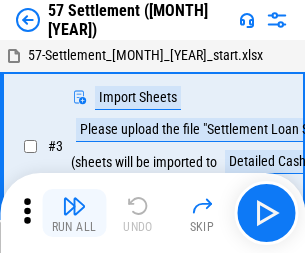 click at bounding box center [74, 206] 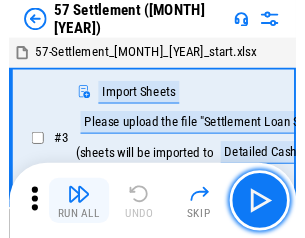 scroll, scrollTop: 19, scrollLeft: 0, axis: vertical 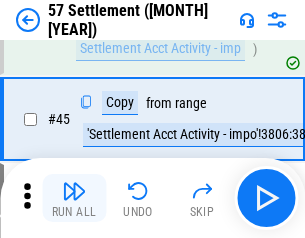 click at bounding box center [74, 191] 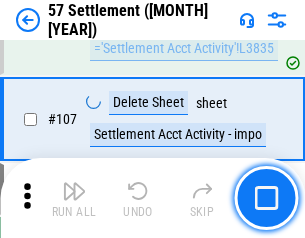 scroll, scrollTop: 1263, scrollLeft: 0, axis: vertical 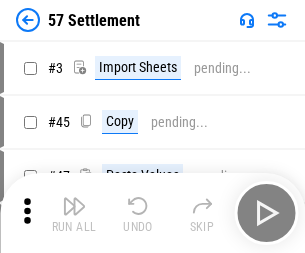 click at bounding box center [74, 206] 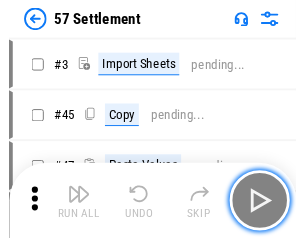 scroll, scrollTop: 19, scrollLeft: 0, axis: vertical 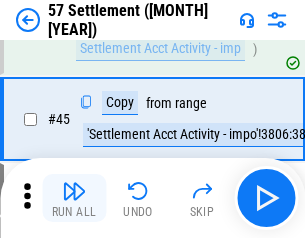 click at bounding box center [74, 191] 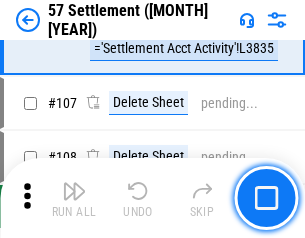 scroll, scrollTop: 1263, scrollLeft: 0, axis: vertical 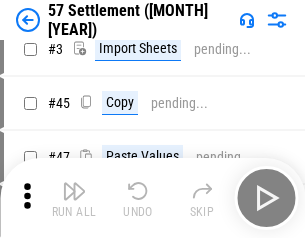 click at bounding box center (74, 191) 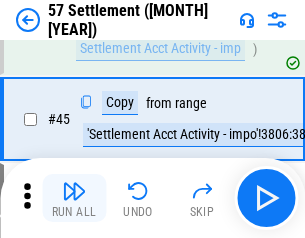 click at bounding box center [74, 191] 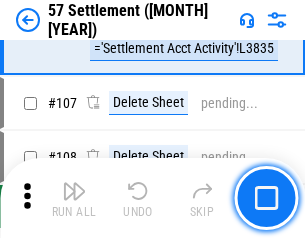 scroll, scrollTop: 1263, scrollLeft: 0, axis: vertical 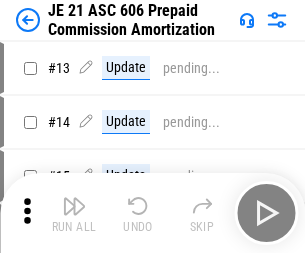 click at bounding box center (74, 206) 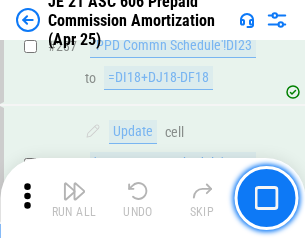 scroll, scrollTop: 3680, scrollLeft: 0, axis: vertical 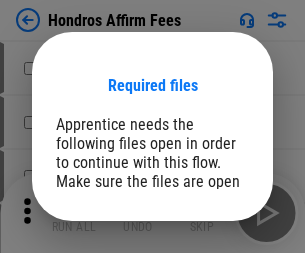 click on "Open" at bounding box center [209, 268] 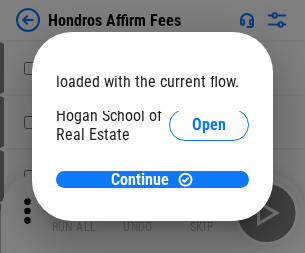 click on "Open" at bounding box center [209, 221] 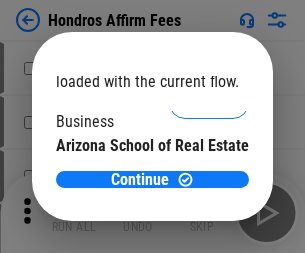 click on "Open" at bounding box center [209, 195] 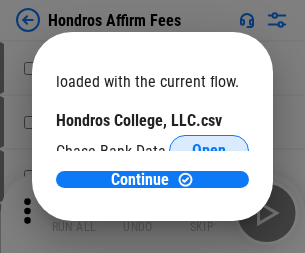 click on "Open" at bounding box center (209, 151) 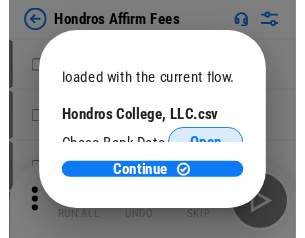 scroll, scrollTop: 314, scrollLeft: 0, axis: vertical 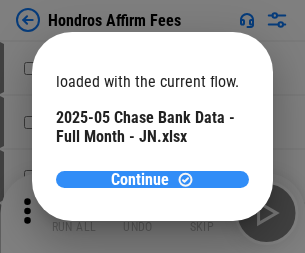 click on "Continue" at bounding box center [140, 180] 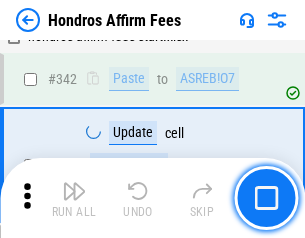 scroll, scrollTop: 4545, scrollLeft: 0, axis: vertical 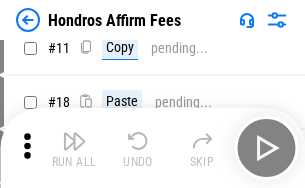 click at bounding box center [74, 141] 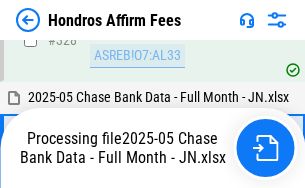 scroll, scrollTop: 4352, scrollLeft: 0, axis: vertical 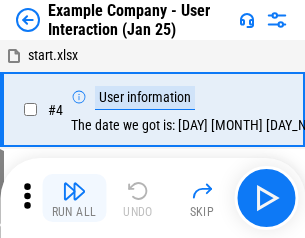 click at bounding box center [74, 191] 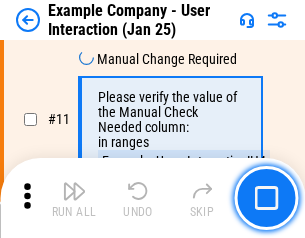scroll, scrollTop: 433, scrollLeft: 0, axis: vertical 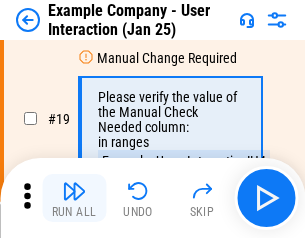 click at bounding box center [74, 191] 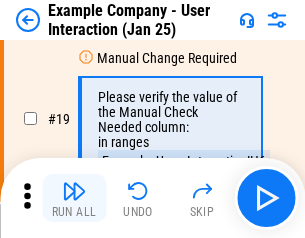 click at bounding box center [74, 191] 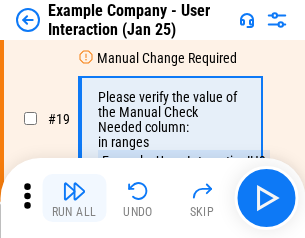 click at bounding box center [74, 191] 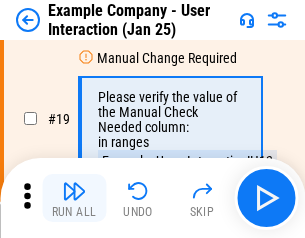 click at bounding box center [74, 191] 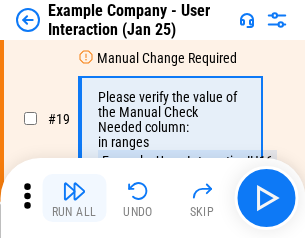 click at bounding box center (74, 191) 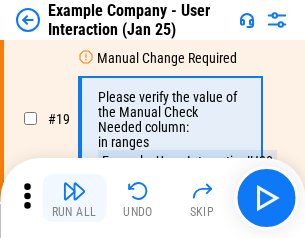 click at bounding box center (74, 191) 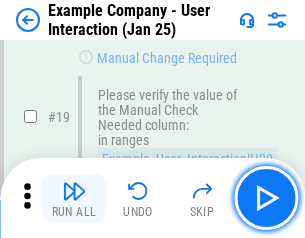 scroll, scrollTop: 552, scrollLeft: 0, axis: vertical 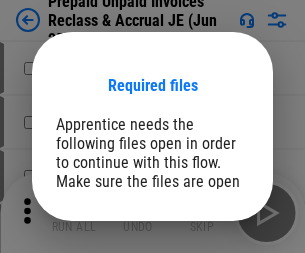 click on "Open" at bounding box center [209, 278] 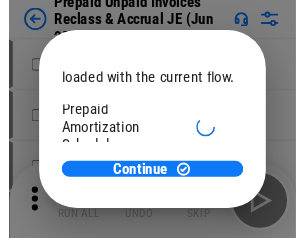 scroll, scrollTop: 119, scrollLeft: 0, axis: vertical 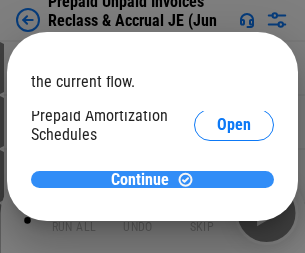 click on "Continue" at bounding box center [140, 180] 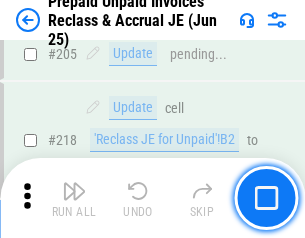 scroll, scrollTop: 2592, scrollLeft: 0, axis: vertical 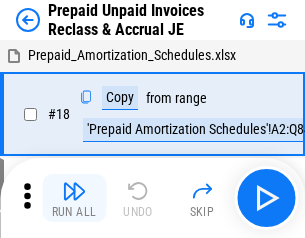 click at bounding box center [74, 191] 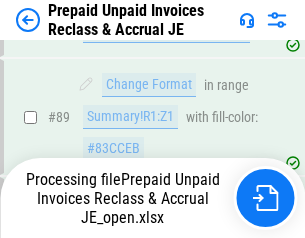 scroll, scrollTop: 1530, scrollLeft: 0, axis: vertical 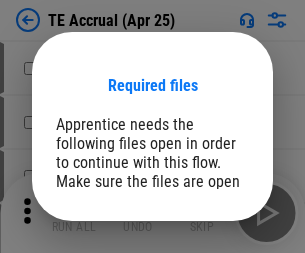 click on "Open" at bounding box center (209, 287) 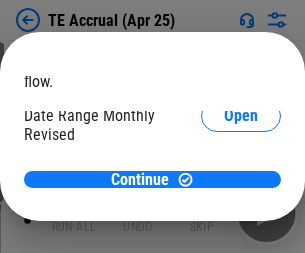 scroll, scrollTop: 119, scrollLeft: 0, axis: vertical 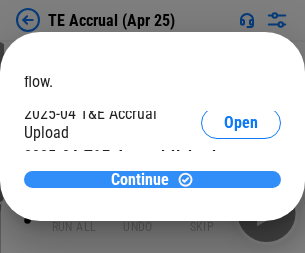 click on "Continue" at bounding box center (140, 180) 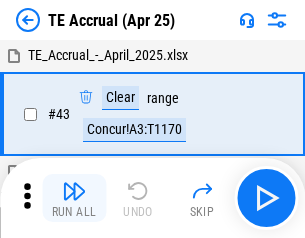 click at bounding box center (74, 191) 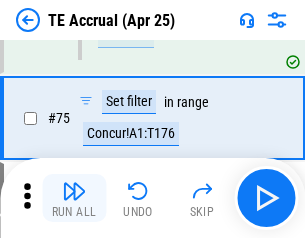 click at bounding box center (74, 191) 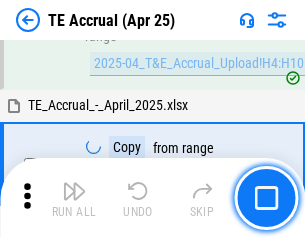 scroll, scrollTop: 3928, scrollLeft: 0, axis: vertical 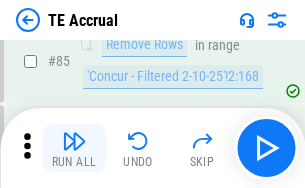 click at bounding box center [74, 141] 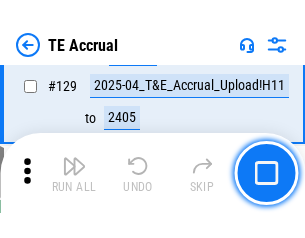 scroll, scrollTop: 4178, scrollLeft: 0, axis: vertical 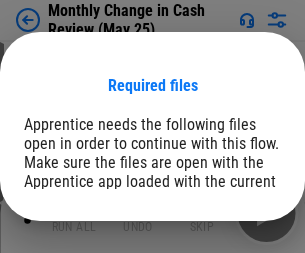 click on "Open" at bounding box center [241, 246] 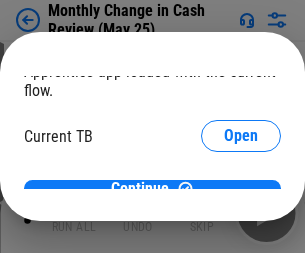 click on "Open" at bounding box center (241, 197) 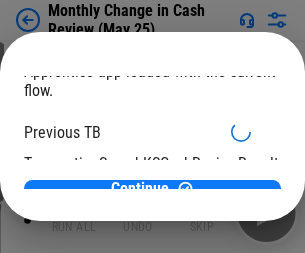 scroll, scrollTop: 65, scrollLeft: 0, axis: vertical 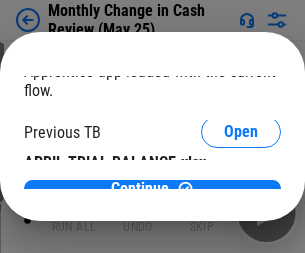 click on "Open" at bounding box center (326, 193) 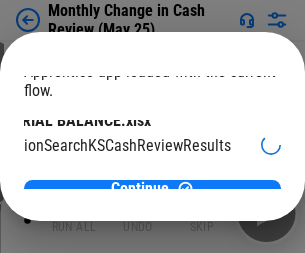 scroll, scrollTop: 126, scrollLeft: 80, axis: both 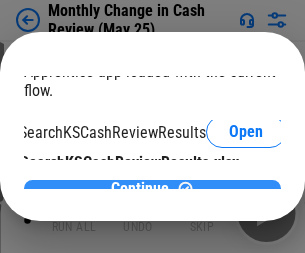 click on "Continue" at bounding box center [140, 189] 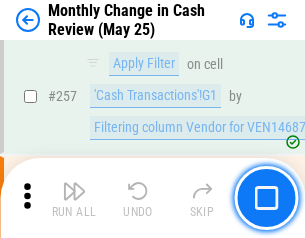 scroll, scrollTop: 5178, scrollLeft: 0, axis: vertical 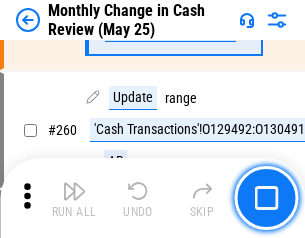 click at bounding box center (74, 191) 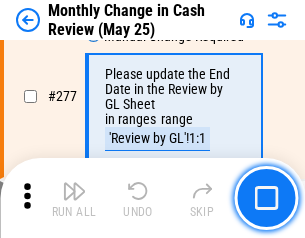 scroll, scrollTop: 6104, scrollLeft: 0, axis: vertical 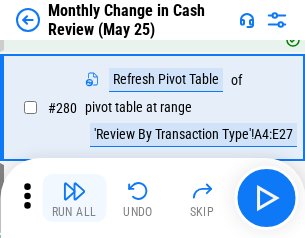 click at bounding box center (74, 191) 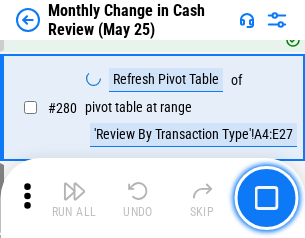 scroll, scrollTop: 6254, scrollLeft: 0, axis: vertical 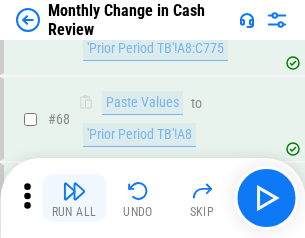 click at bounding box center [74, 191] 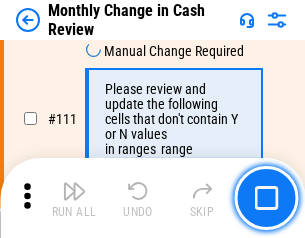 click at bounding box center (74, 191) 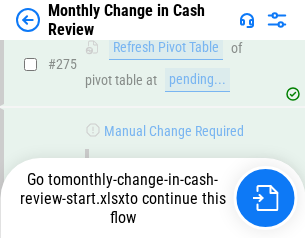 scroll, scrollTop: 6081, scrollLeft: 0, axis: vertical 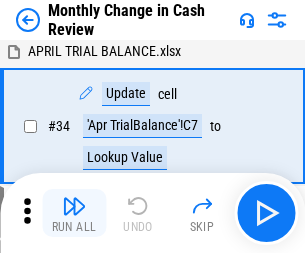 click at bounding box center (74, 206) 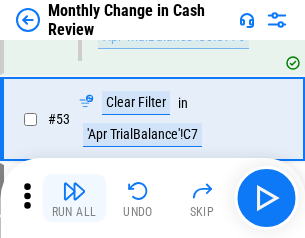 click at bounding box center (74, 191) 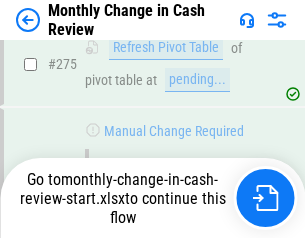 scroll, scrollTop: 6081, scrollLeft: 0, axis: vertical 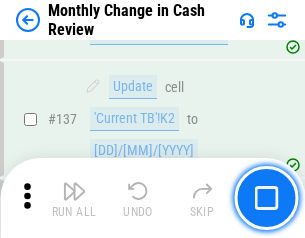 click at bounding box center [74, 191] 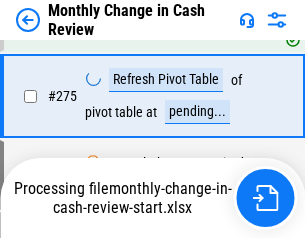 scroll, scrollTop: 6081, scrollLeft: 0, axis: vertical 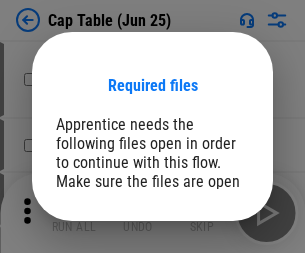 click on "Open" at bounding box center [209, 268] 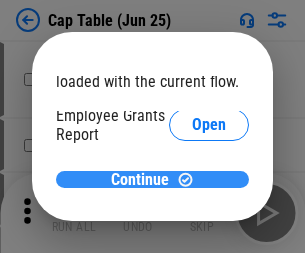 click on "Continue" at bounding box center [140, 180] 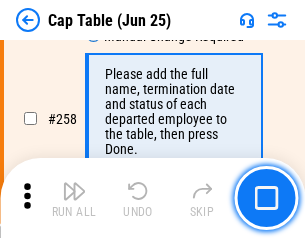 scroll, scrollTop: 9481, scrollLeft: 0, axis: vertical 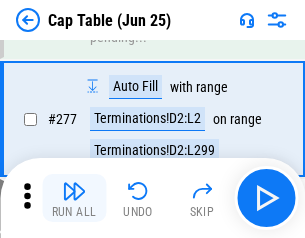 click at bounding box center [74, 191] 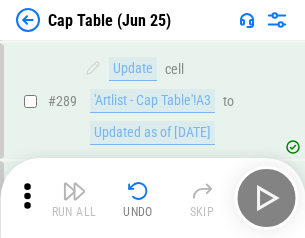 scroll, scrollTop: 10397, scrollLeft: 0, axis: vertical 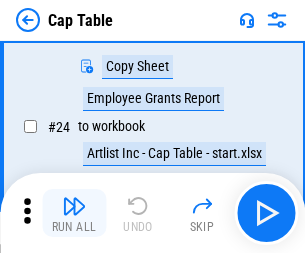 click at bounding box center (74, 206) 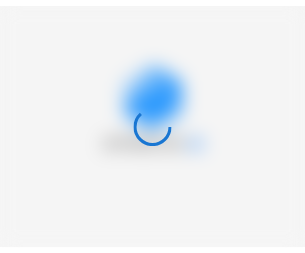 scroll, scrollTop: 0, scrollLeft: 0, axis: both 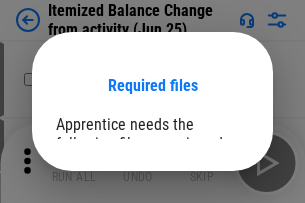 click on "Open" at bounding box center (209, 278) 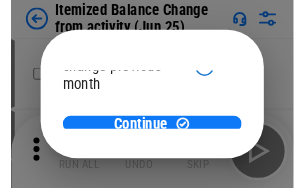 scroll, scrollTop: 146, scrollLeft: 0, axis: vertical 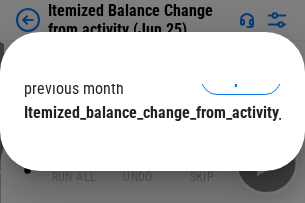 click on "Continue" at bounding box center (140, 153) 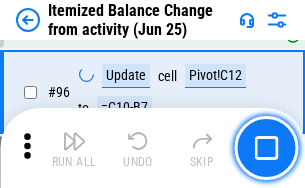 scroll, scrollTop: 2937, scrollLeft: 0, axis: vertical 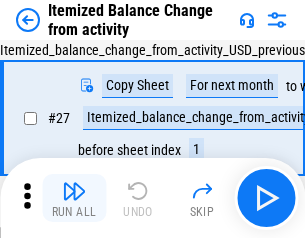 click at bounding box center (74, 191) 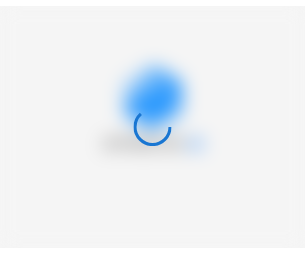 scroll, scrollTop: 0, scrollLeft: 0, axis: both 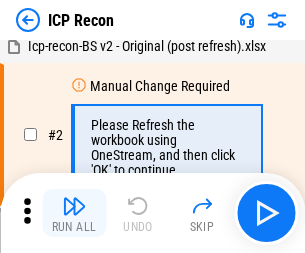 click at bounding box center [74, 206] 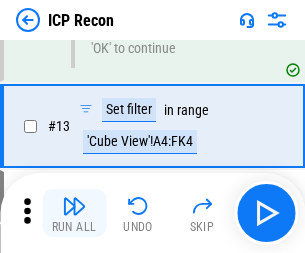 click at bounding box center [74, 206] 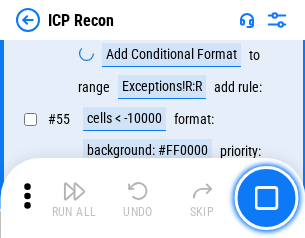 scroll, scrollTop: 1743, scrollLeft: 0, axis: vertical 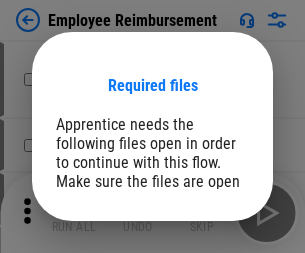 click on "Open" at bounding box center (209, 268) 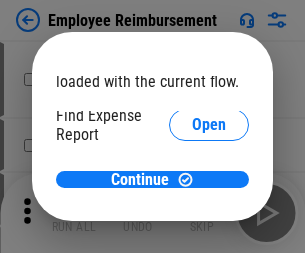 click on "Open" at bounding box center [209, 240] 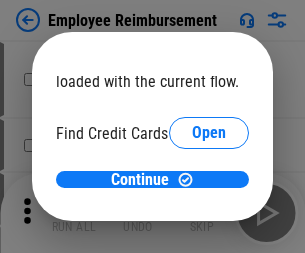 scroll, scrollTop: 119, scrollLeft: 0, axis: vertical 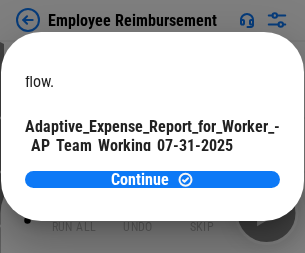 click on "Open" at bounding box center [240, 195] 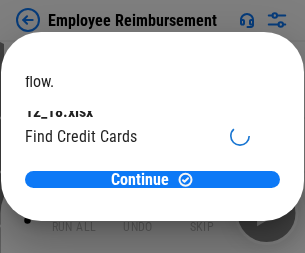 scroll, scrollTop: 208, scrollLeft: 0, axis: vertical 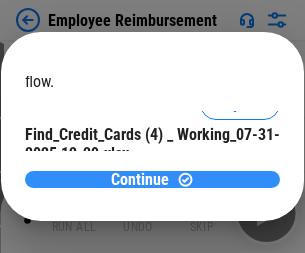 click on "Continue" at bounding box center [140, 180] 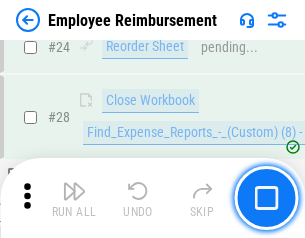 scroll, scrollTop: 935, scrollLeft: 0, axis: vertical 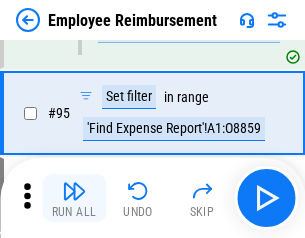 click at bounding box center [74, 191] 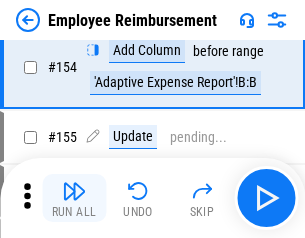 click at bounding box center (74, 191) 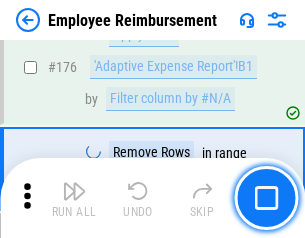 scroll, scrollTop: 5087, scrollLeft: 0, axis: vertical 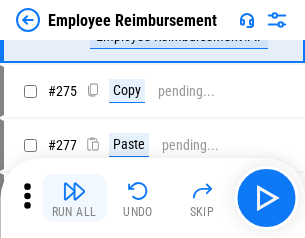 click at bounding box center [74, 191] 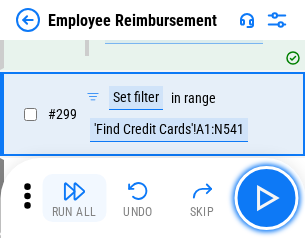 click at bounding box center (74, 191) 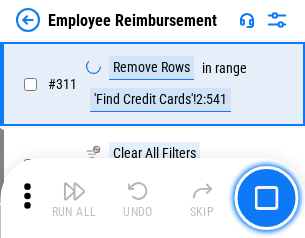 scroll, scrollTop: 10291, scrollLeft: 0, axis: vertical 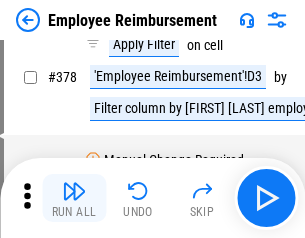 click at bounding box center [74, 191] 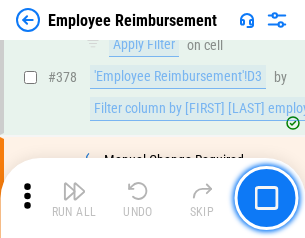 click at bounding box center (74, 191) 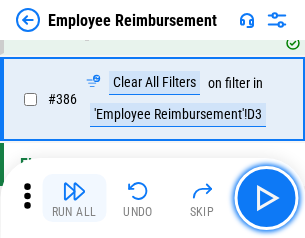 scroll, scrollTop: 12278, scrollLeft: 0, axis: vertical 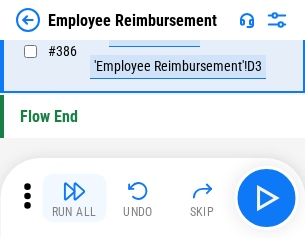 click at bounding box center [74, 191] 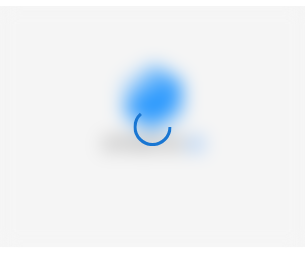 scroll, scrollTop: 0, scrollLeft: 0, axis: both 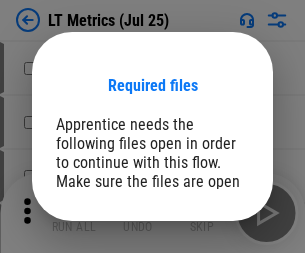 click on "Open" at bounding box center (209, 265) 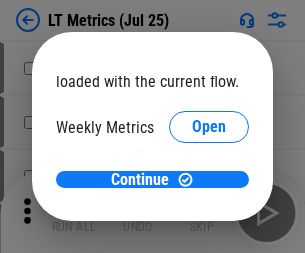 click on "Open" at bounding box center [209, 210] 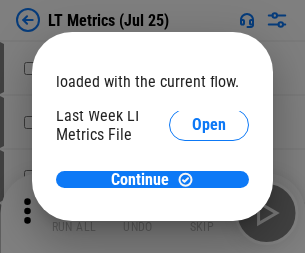 click on "Open" at bounding box center [209, 211] 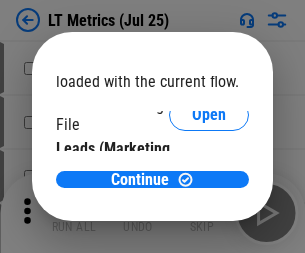 click on "Open" at bounding box center [209, 201] 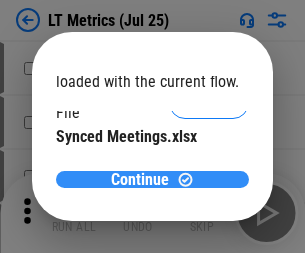 click on "Continue" at bounding box center (140, 180) 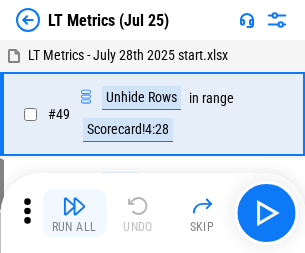 click at bounding box center (74, 206) 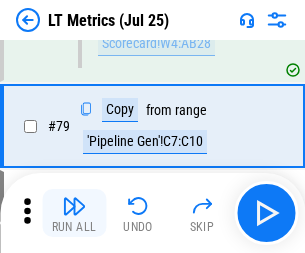 click at bounding box center [74, 206] 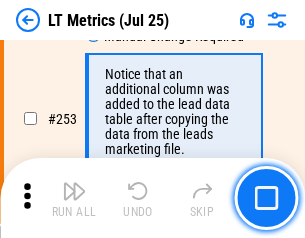 scroll, scrollTop: 3260, scrollLeft: 0, axis: vertical 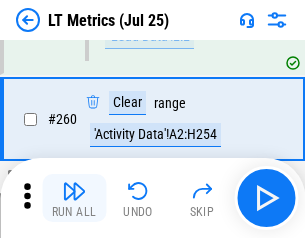 click at bounding box center [74, 191] 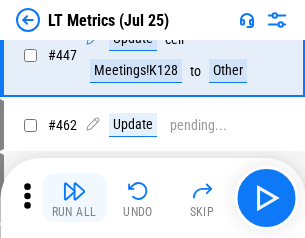 click at bounding box center (74, 191) 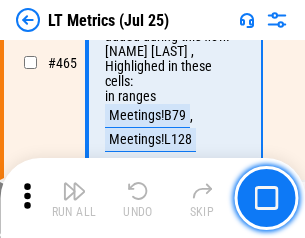 scroll, scrollTop: 5308, scrollLeft: 0, axis: vertical 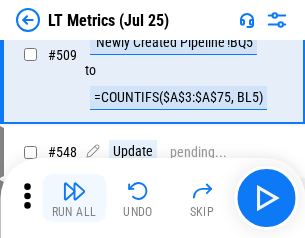 click at bounding box center [74, 191] 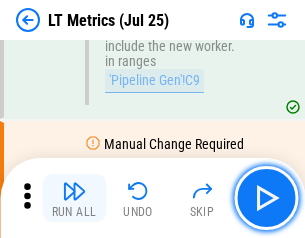 scroll, scrollTop: 6907, scrollLeft: 0, axis: vertical 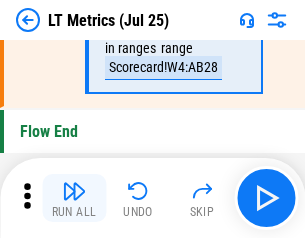 click at bounding box center [74, 191] 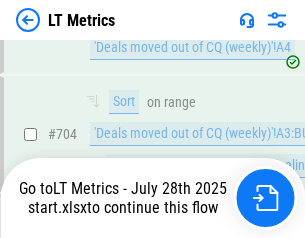 scroll, scrollTop: 6907, scrollLeft: 0, axis: vertical 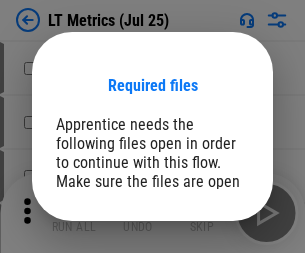 click on "Open" at bounding box center [209, 265] 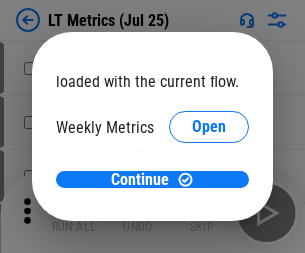 click on "Open" at bounding box center [209, 210] 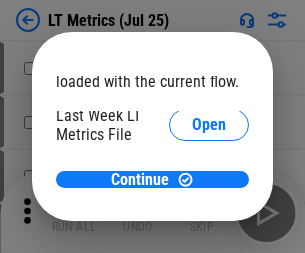 click on "Open" at bounding box center [209, 211] 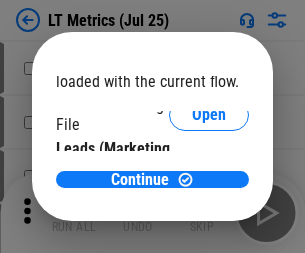 click on "Open" at bounding box center [209, 201] 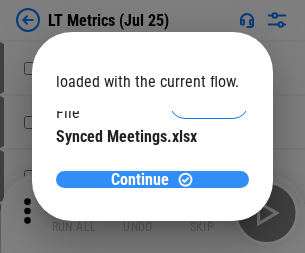 click on "Continue" at bounding box center [140, 180] 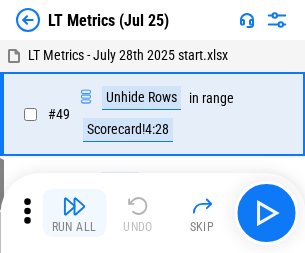click at bounding box center [74, 206] 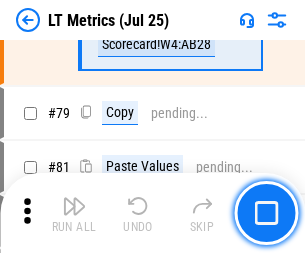 click at bounding box center (74, 206) 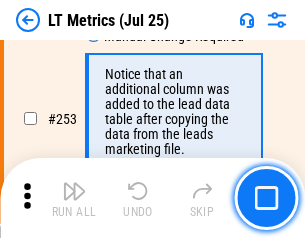 scroll, scrollTop: 3260, scrollLeft: 0, axis: vertical 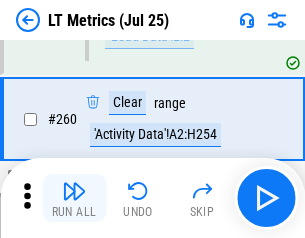 click at bounding box center [74, 191] 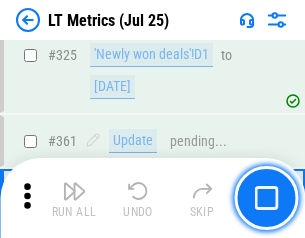 scroll, scrollTop: 4652, scrollLeft: 0, axis: vertical 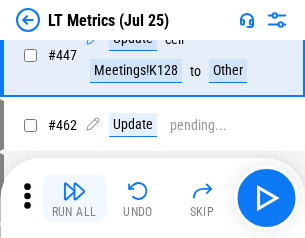 click at bounding box center (74, 191) 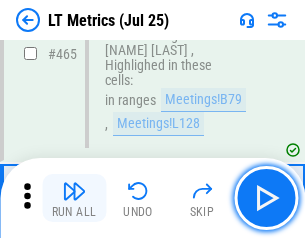scroll, scrollTop: 5308, scrollLeft: 0, axis: vertical 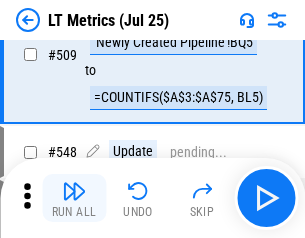 click at bounding box center (74, 191) 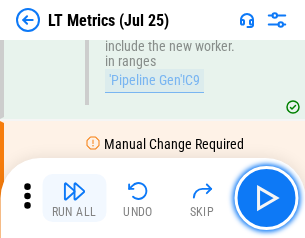 scroll, scrollTop: 6907, scrollLeft: 0, axis: vertical 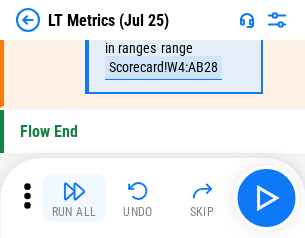 click at bounding box center [74, 191] 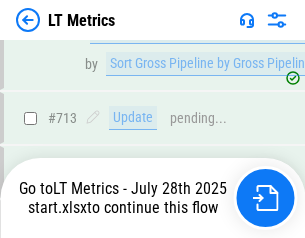 scroll, scrollTop: 6907, scrollLeft: 0, axis: vertical 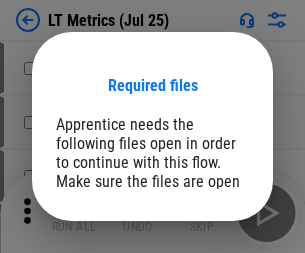 click on "Open" at bounding box center [209, 265] 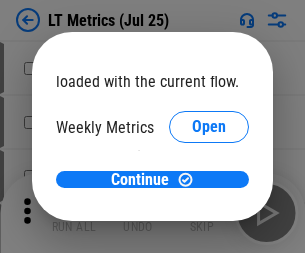 click on "Open" at bounding box center (209, 210) 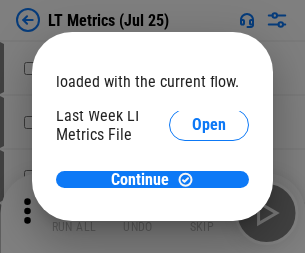 click on "Open" at bounding box center (209, 211) 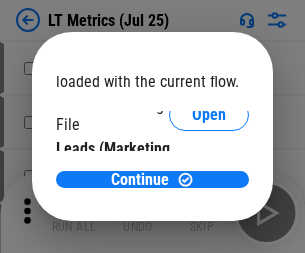 click on "Open" at bounding box center [209, 201] 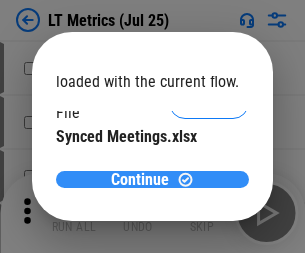click on "Continue" at bounding box center (140, 180) 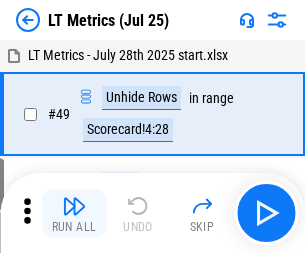 click at bounding box center [74, 206] 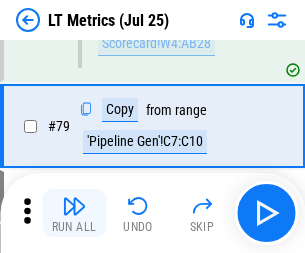 click at bounding box center (74, 206) 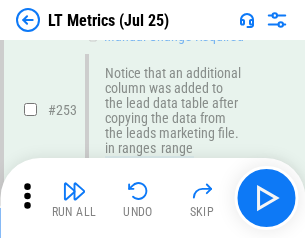 scroll, scrollTop: 3260, scrollLeft: 0, axis: vertical 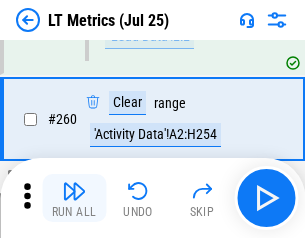 click at bounding box center [74, 191] 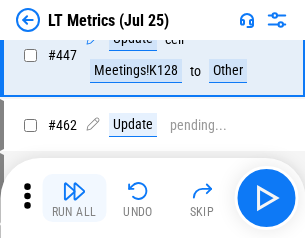 click at bounding box center [74, 191] 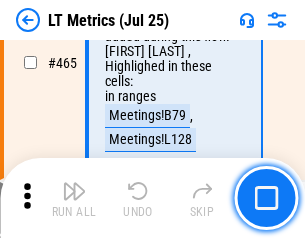 scroll, scrollTop: 5308, scrollLeft: 0, axis: vertical 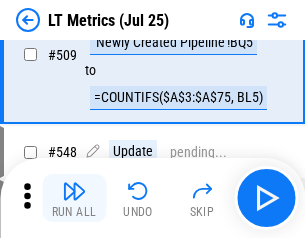 click at bounding box center (74, 191) 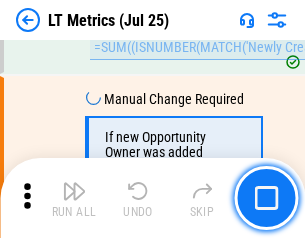 scroll, scrollTop: 6907, scrollLeft: 0, axis: vertical 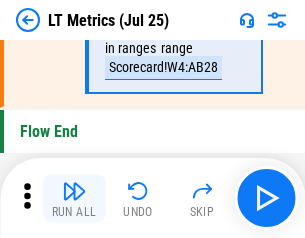 click at bounding box center (74, 191) 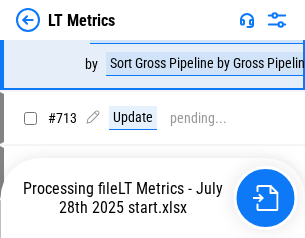 scroll, scrollTop: 6907, scrollLeft: 0, axis: vertical 